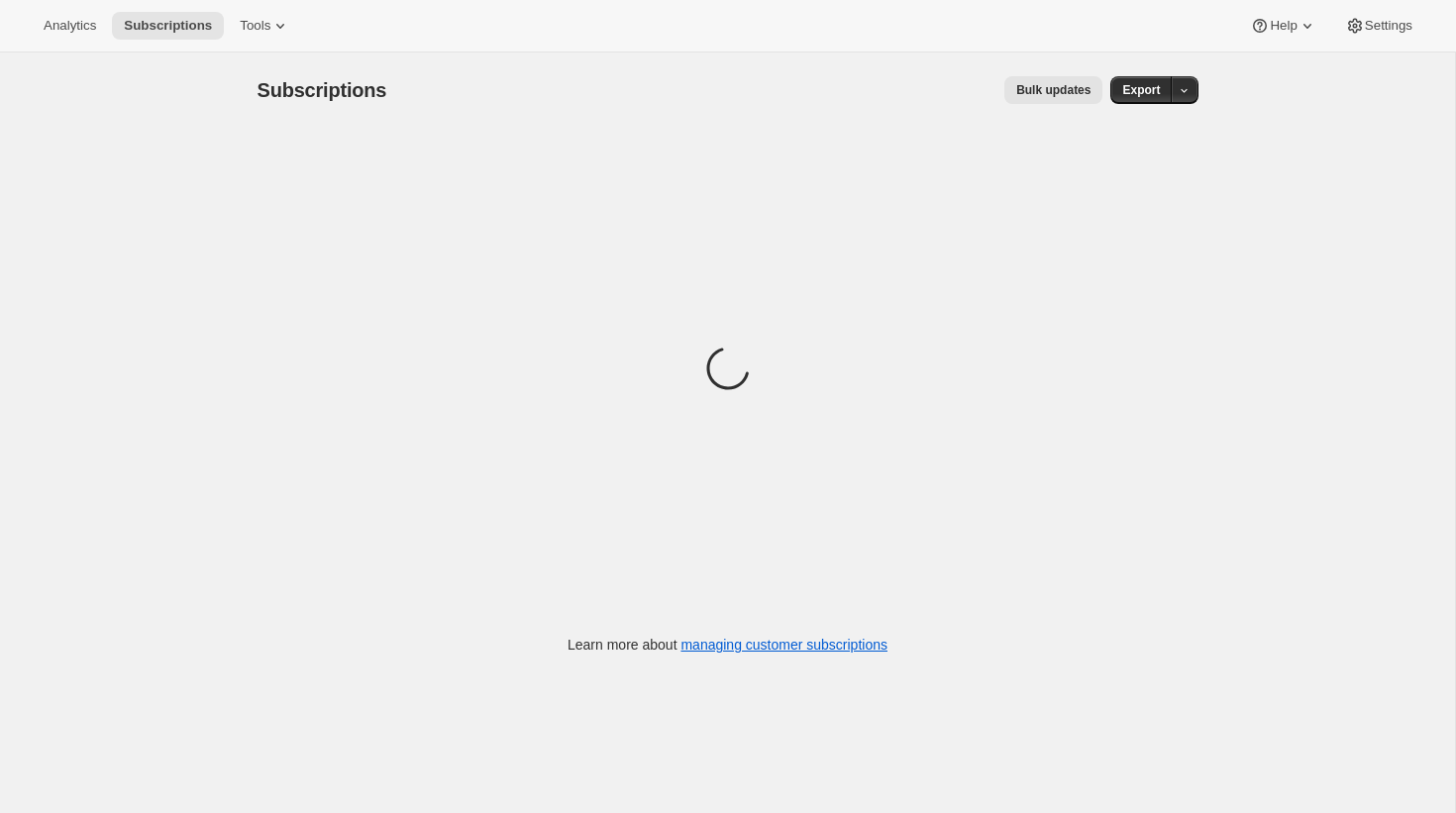 scroll, scrollTop: 0, scrollLeft: 0, axis: both 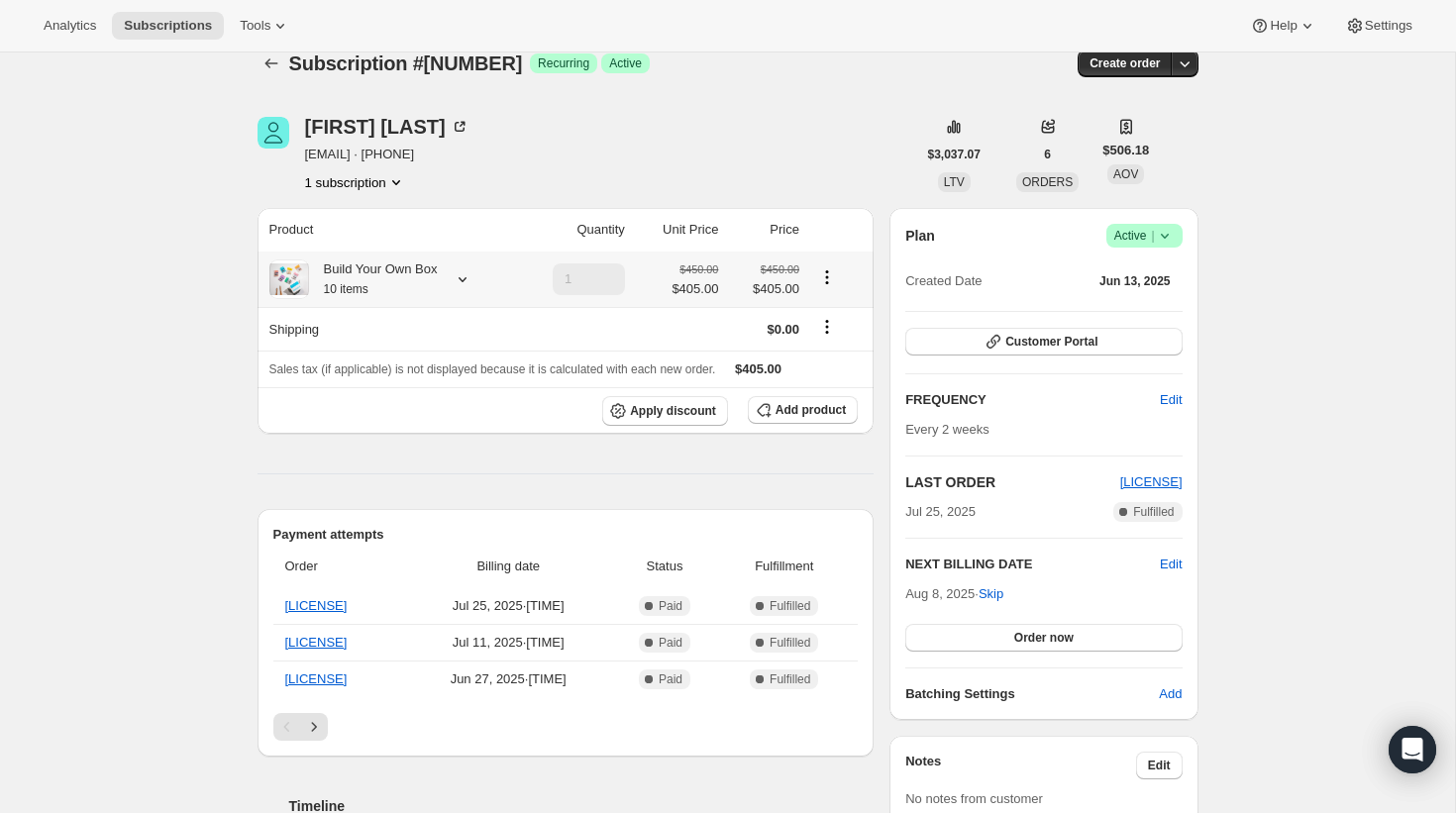 click 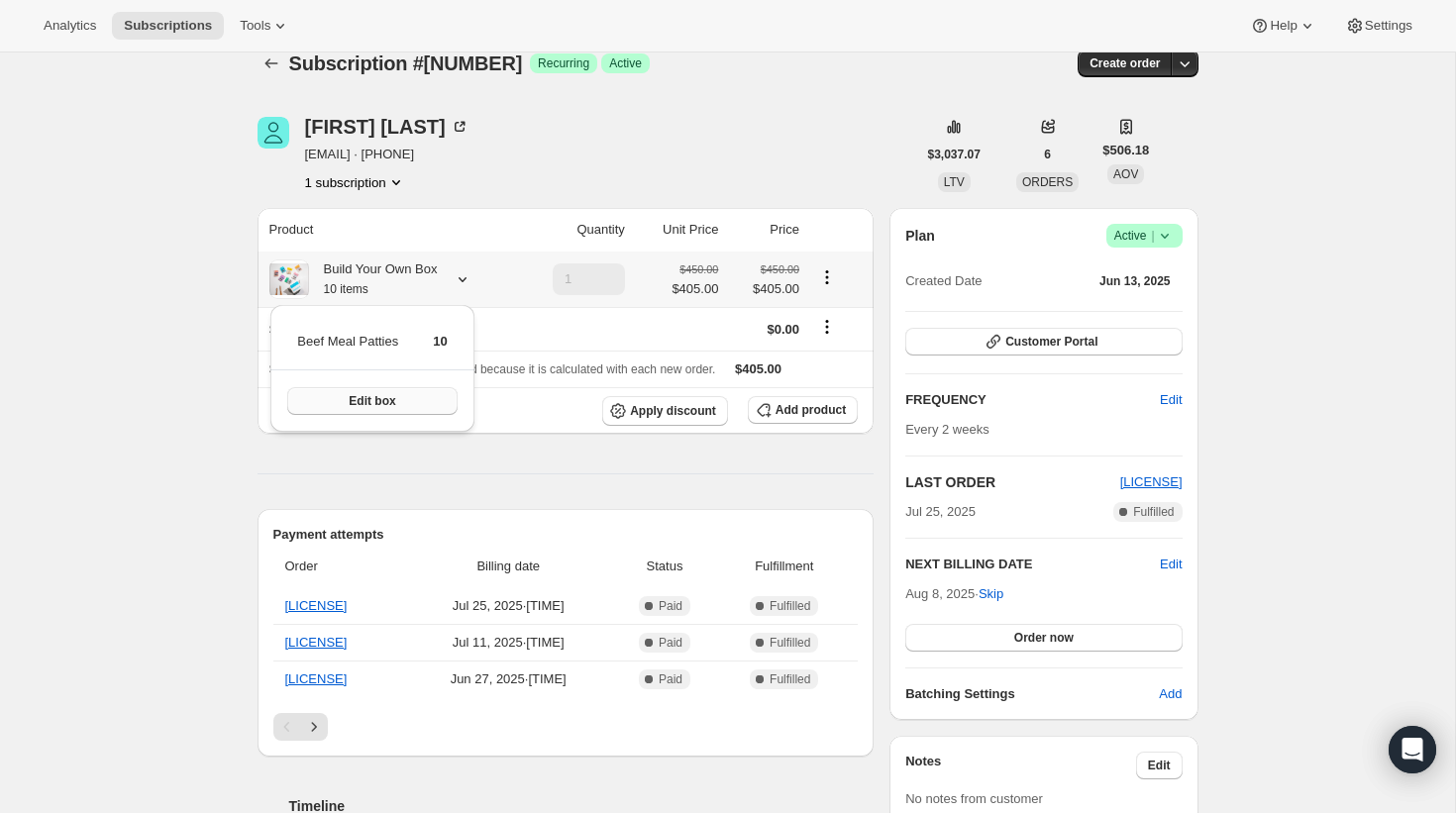 click on "Edit box" at bounding box center (371, 401) 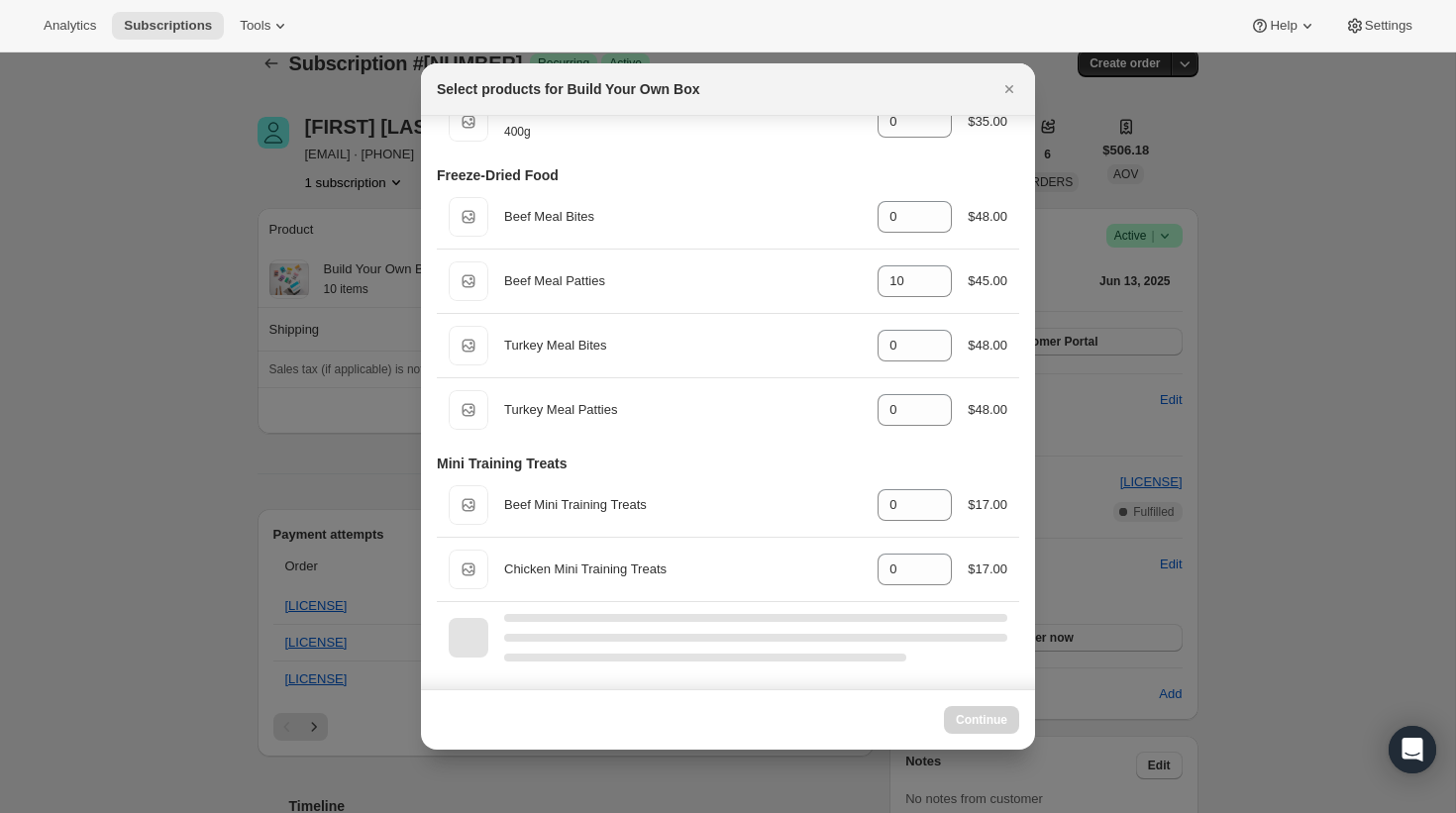 scroll, scrollTop: 853, scrollLeft: 0, axis: vertical 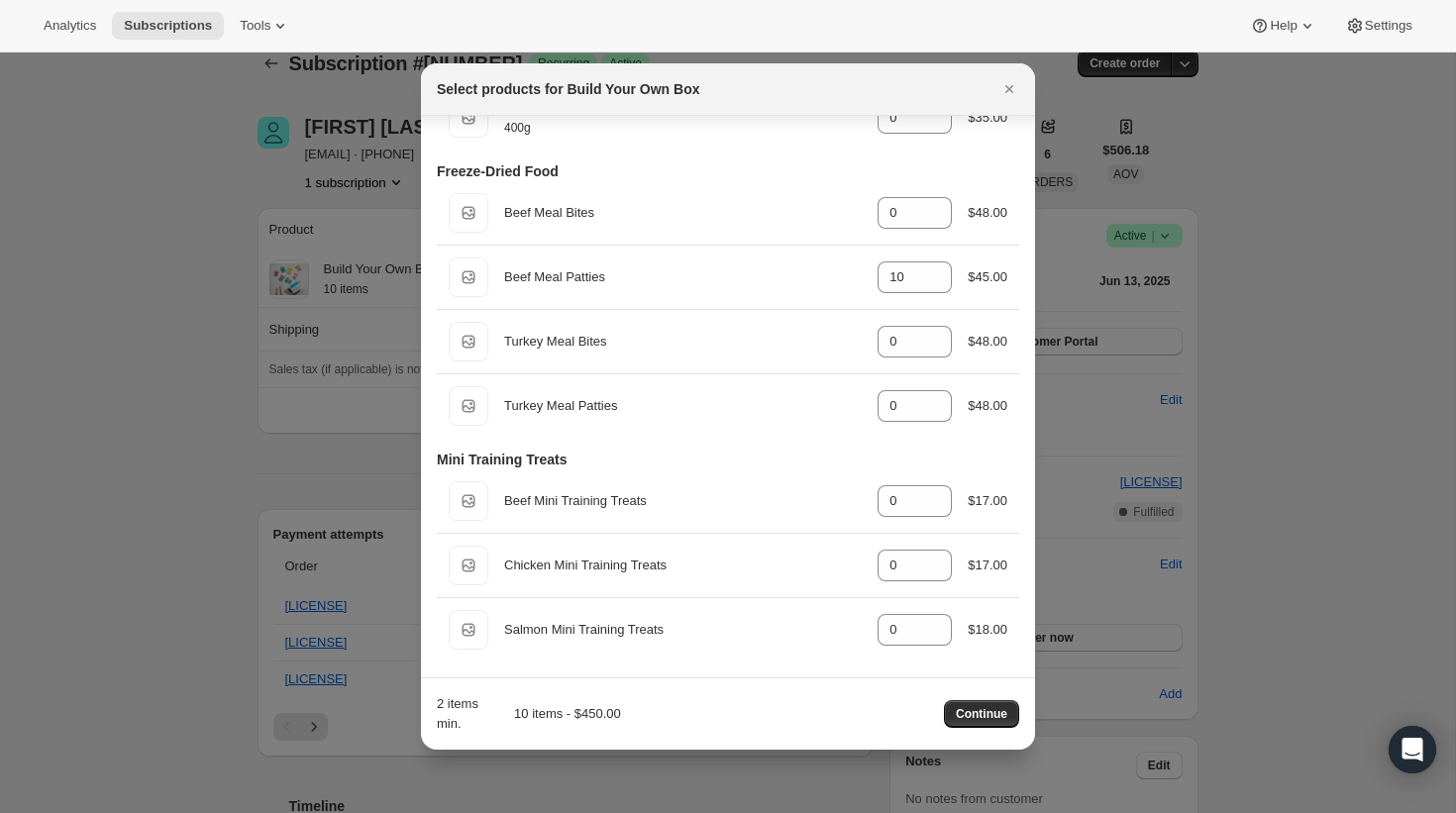 click at bounding box center (728, 406) 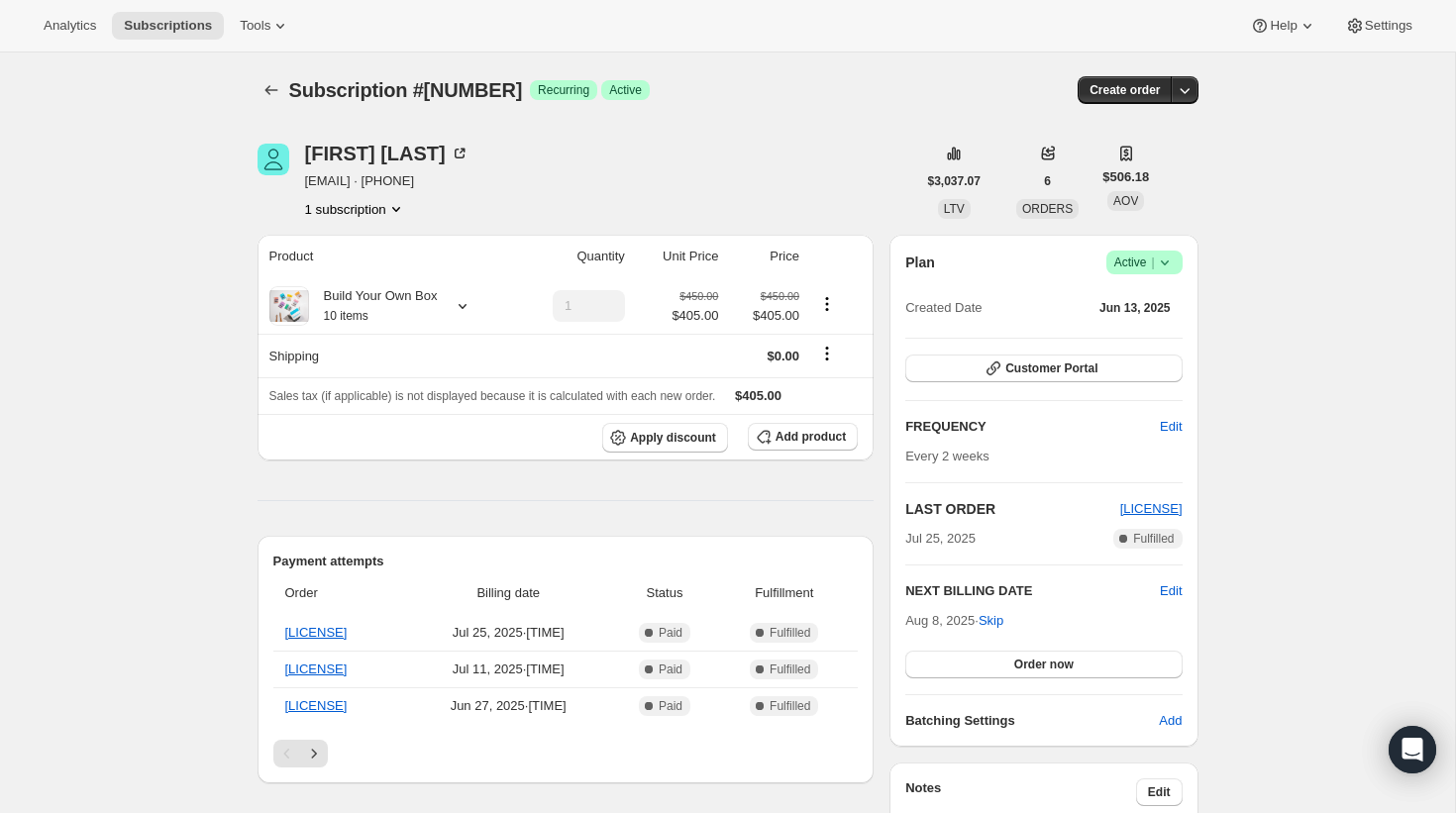 scroll, scrollTop: 27, scrollLeft: 0, axis: vertical 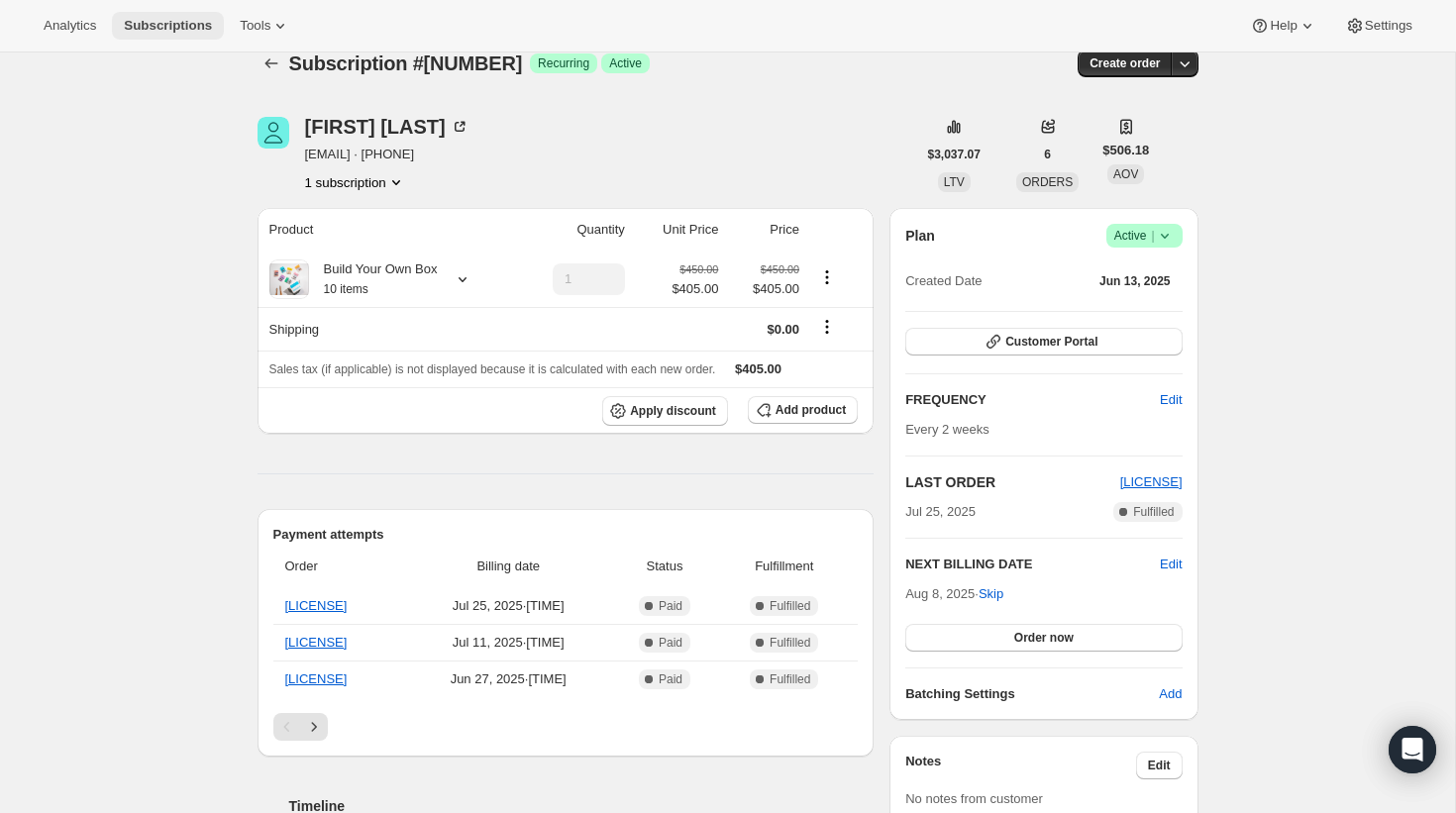 click on "Subscriptions" at bounding box center [167, 26] 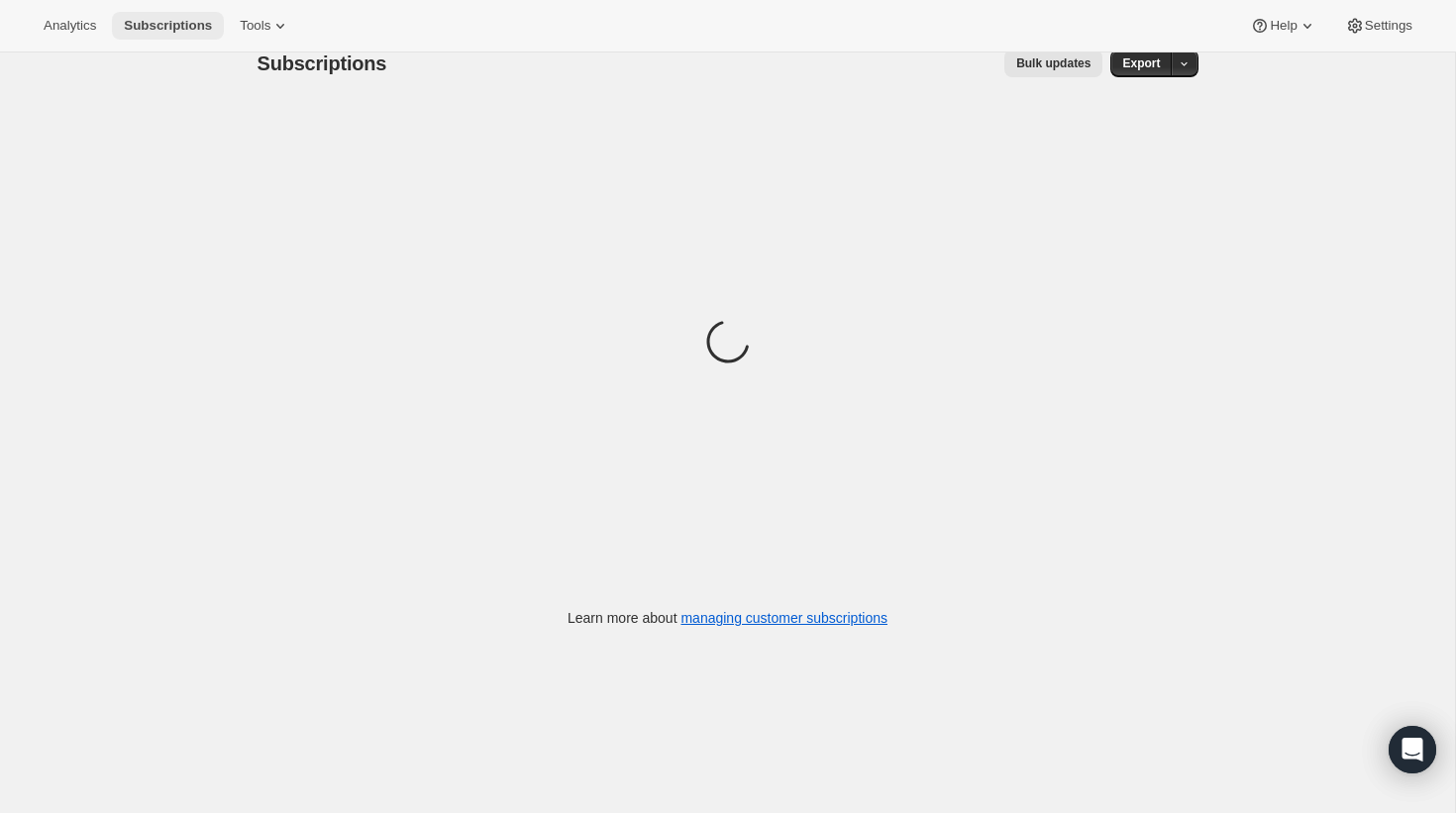 scroll, scrollTop: 0, scrollLeft: 0, axis: both 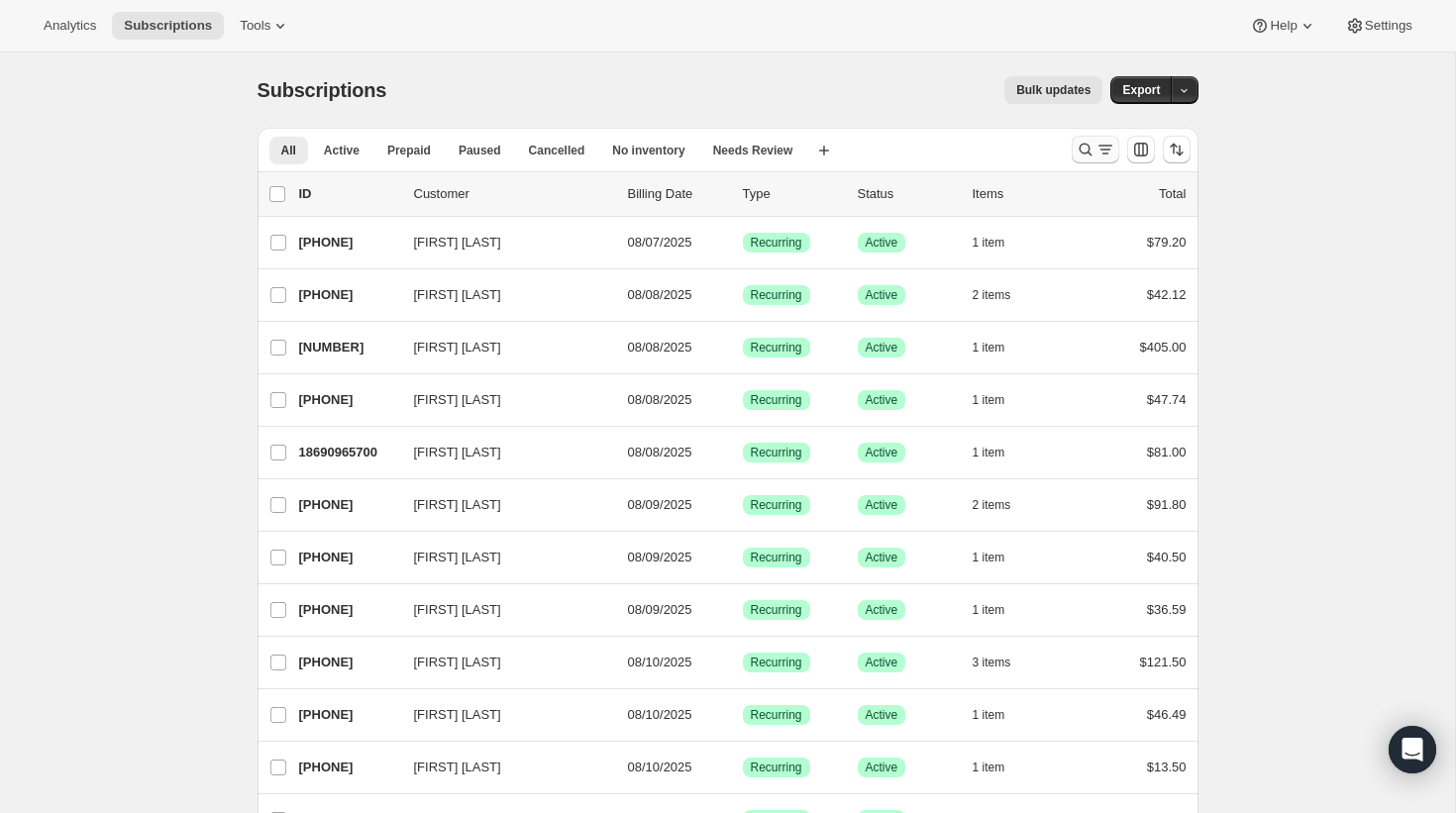 click 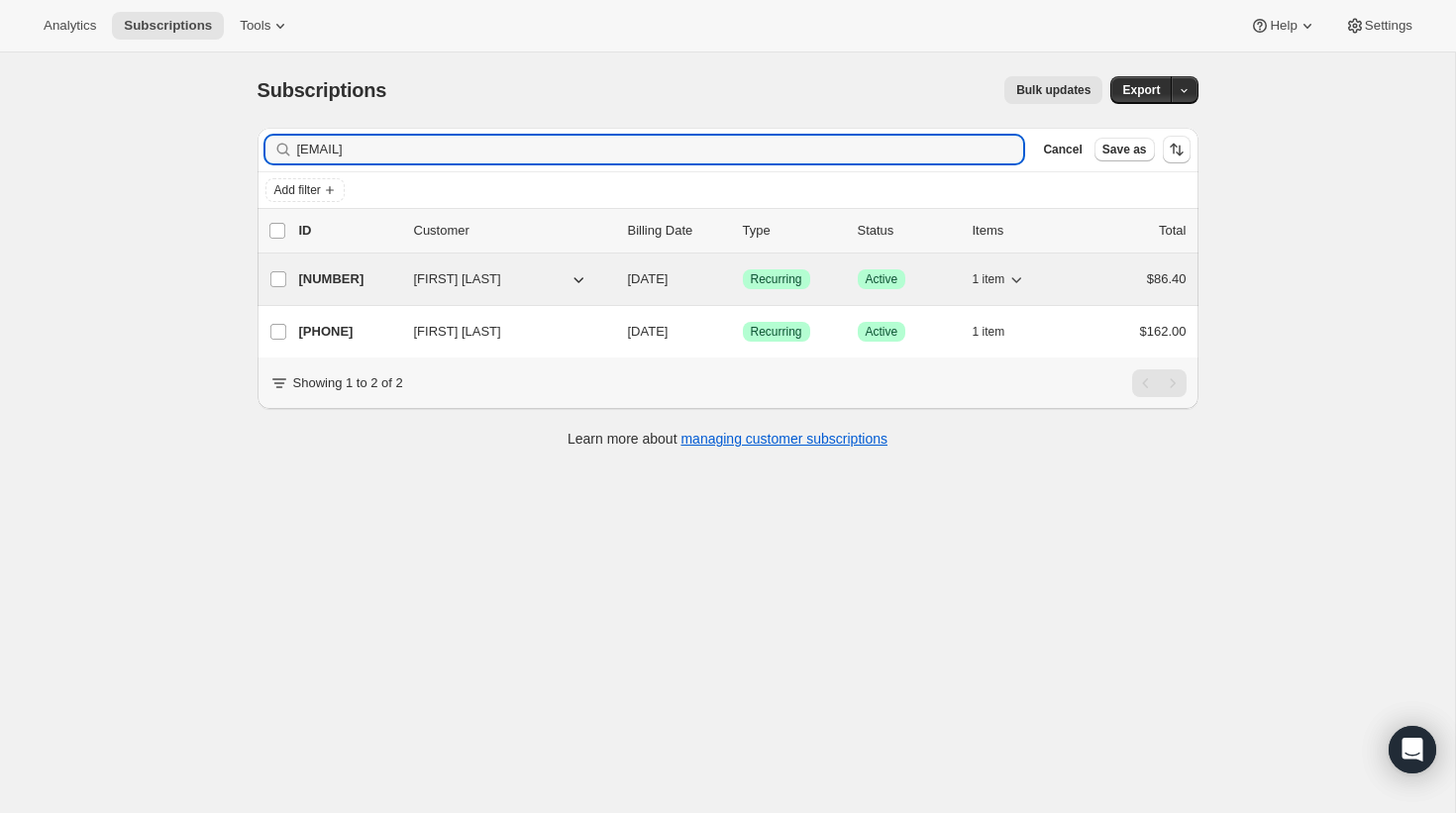 type on "[EMAIL]" 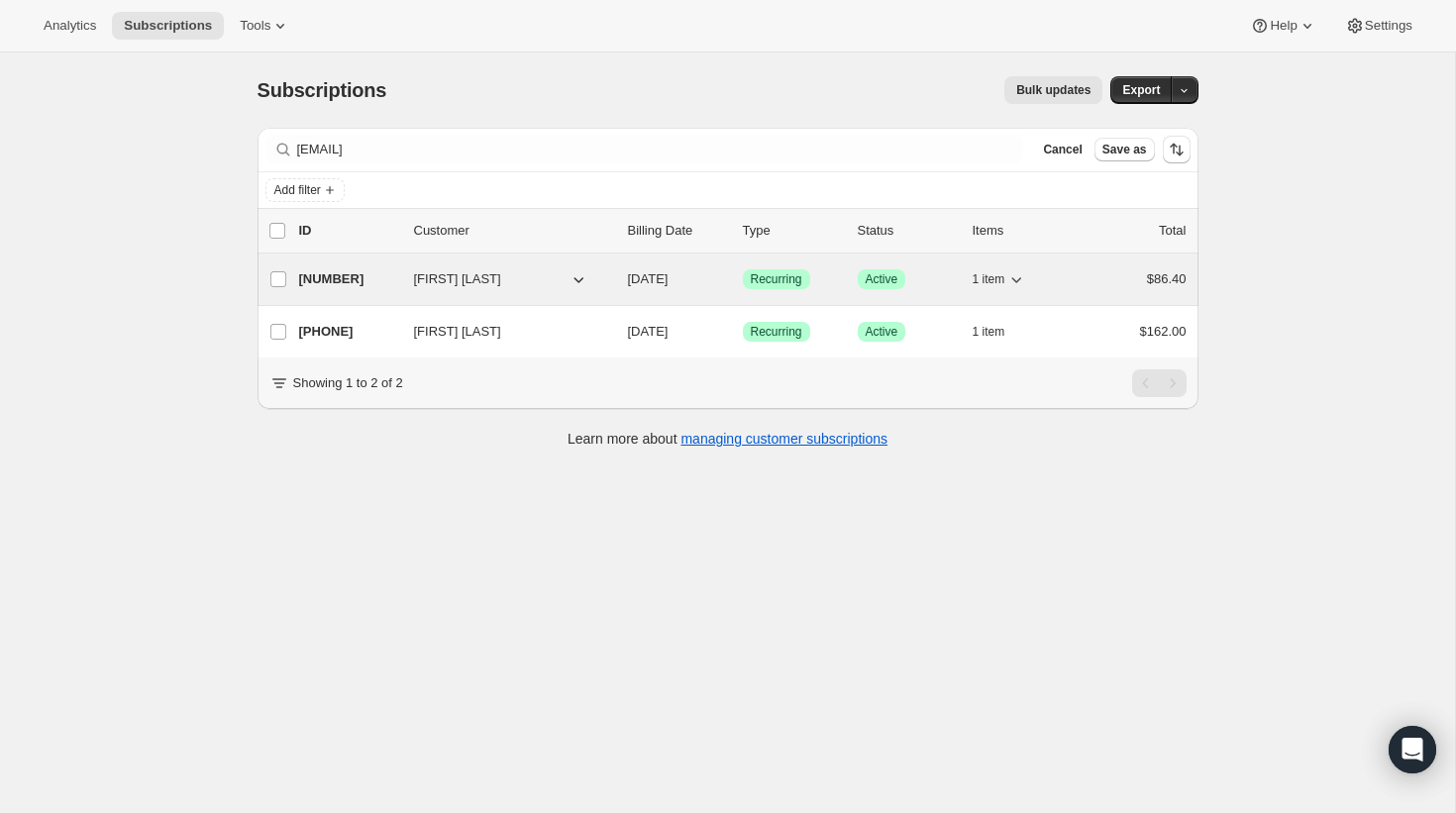 click 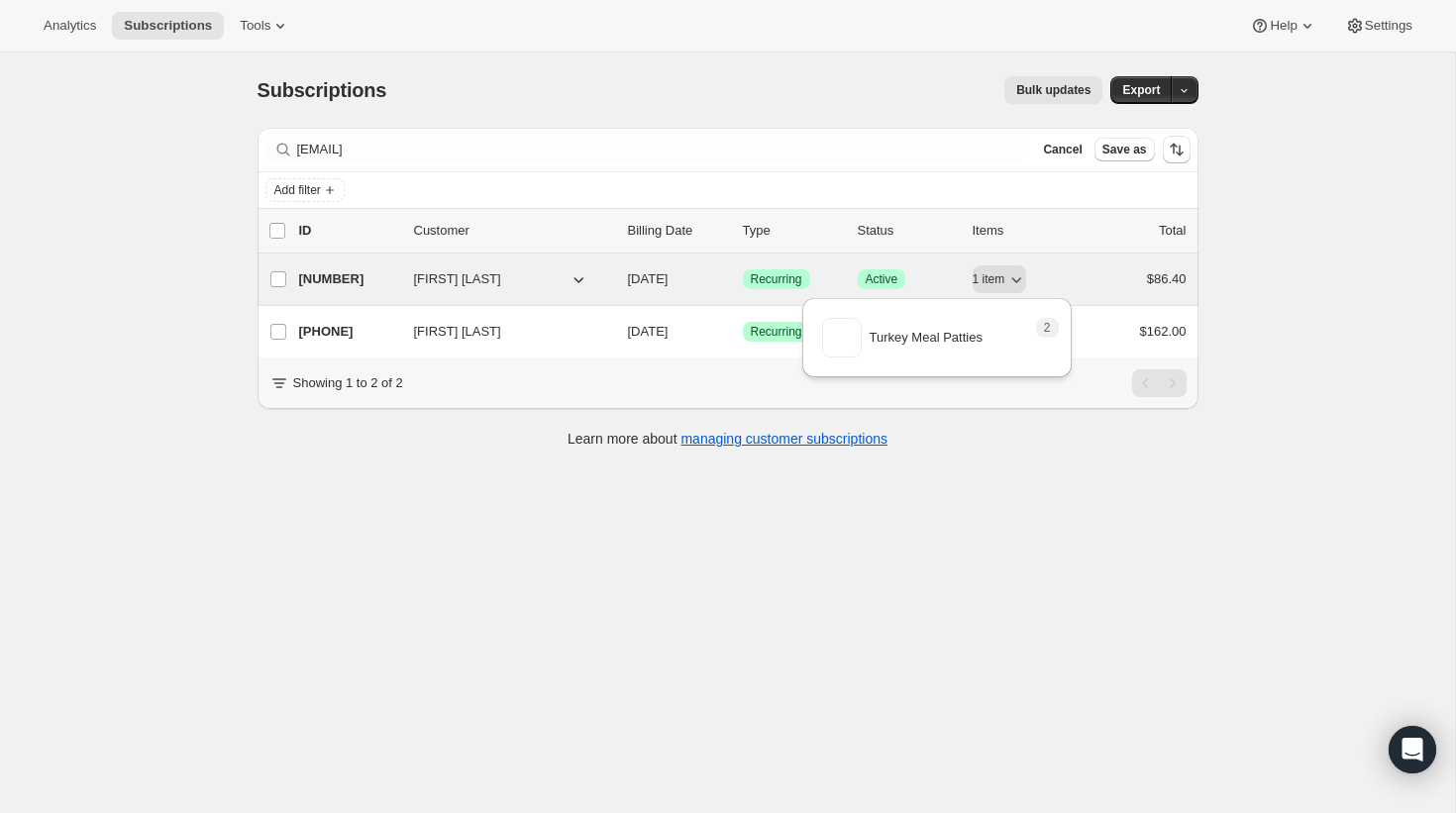 click 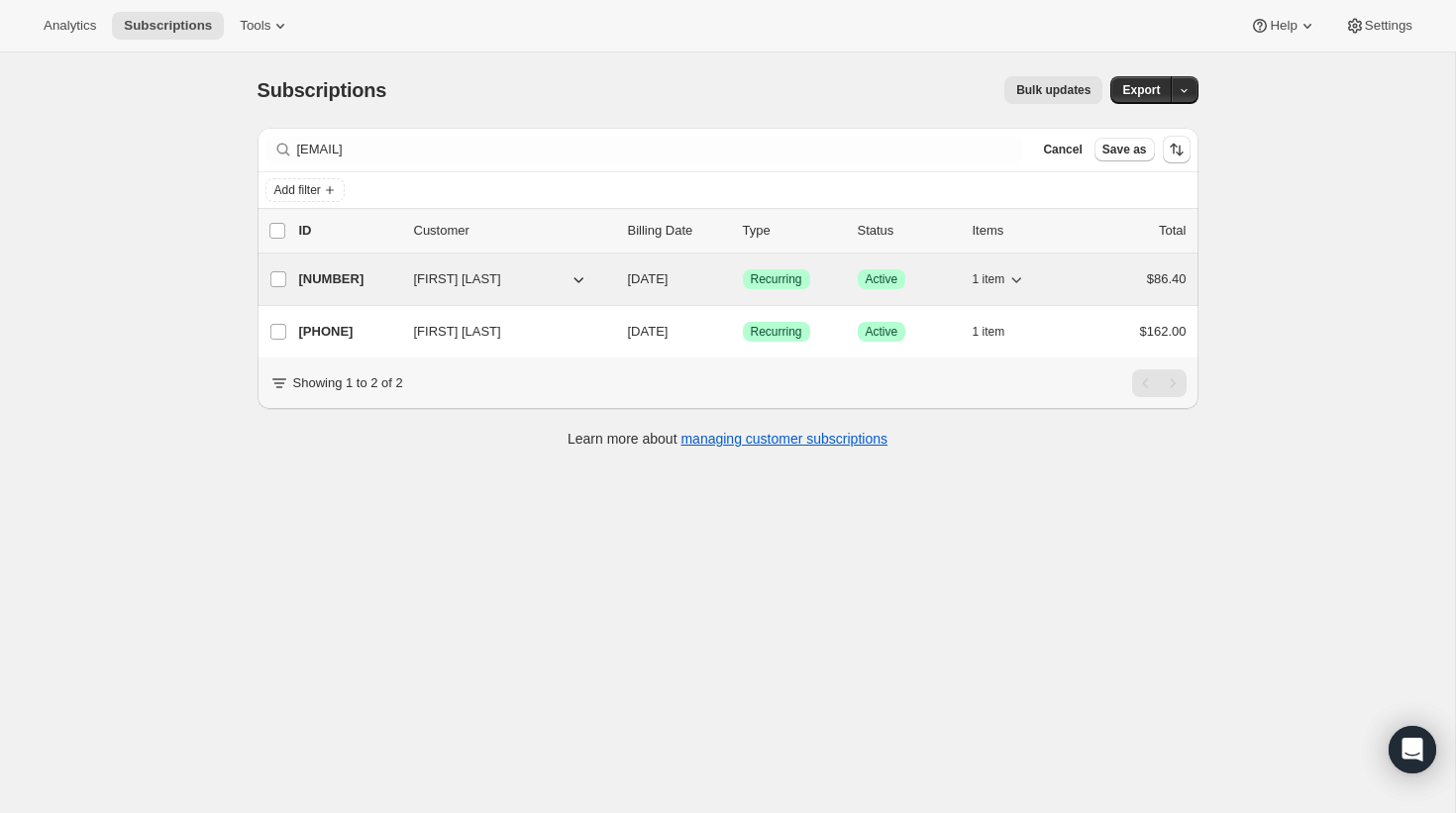 click 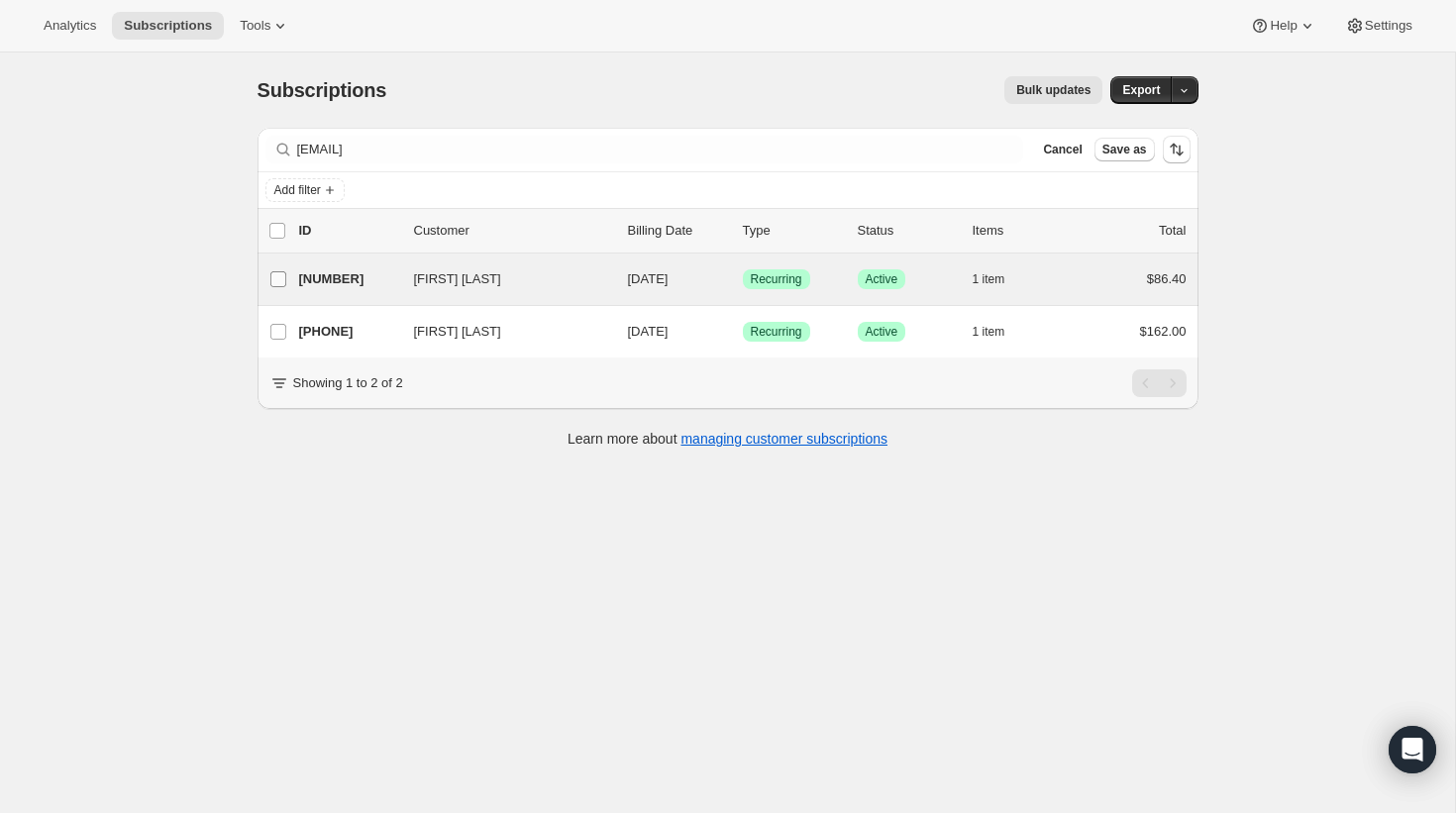 click on "[FIRST] [LAST]" at bounding box center (278, 279) 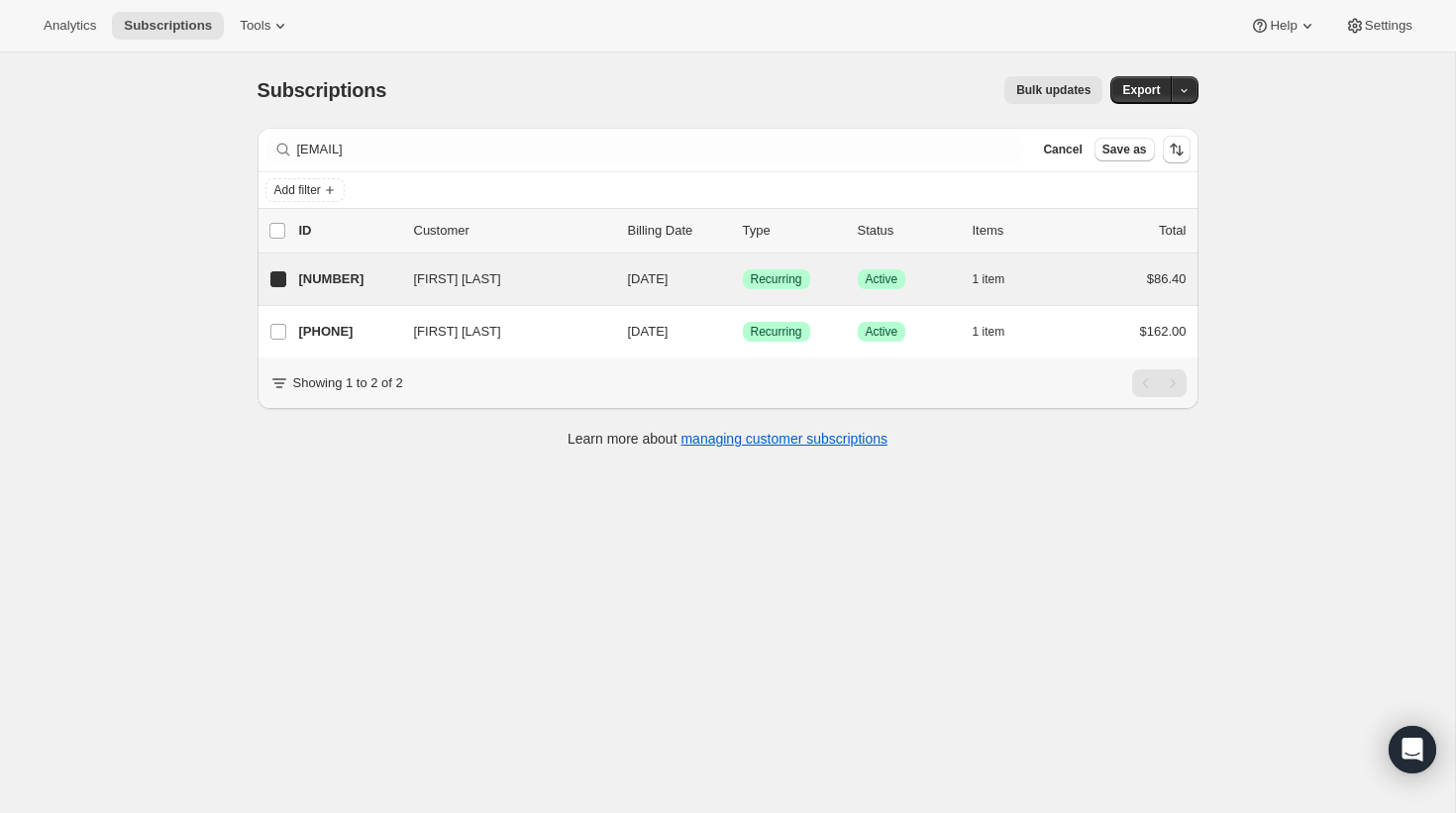 checkbox on "true" 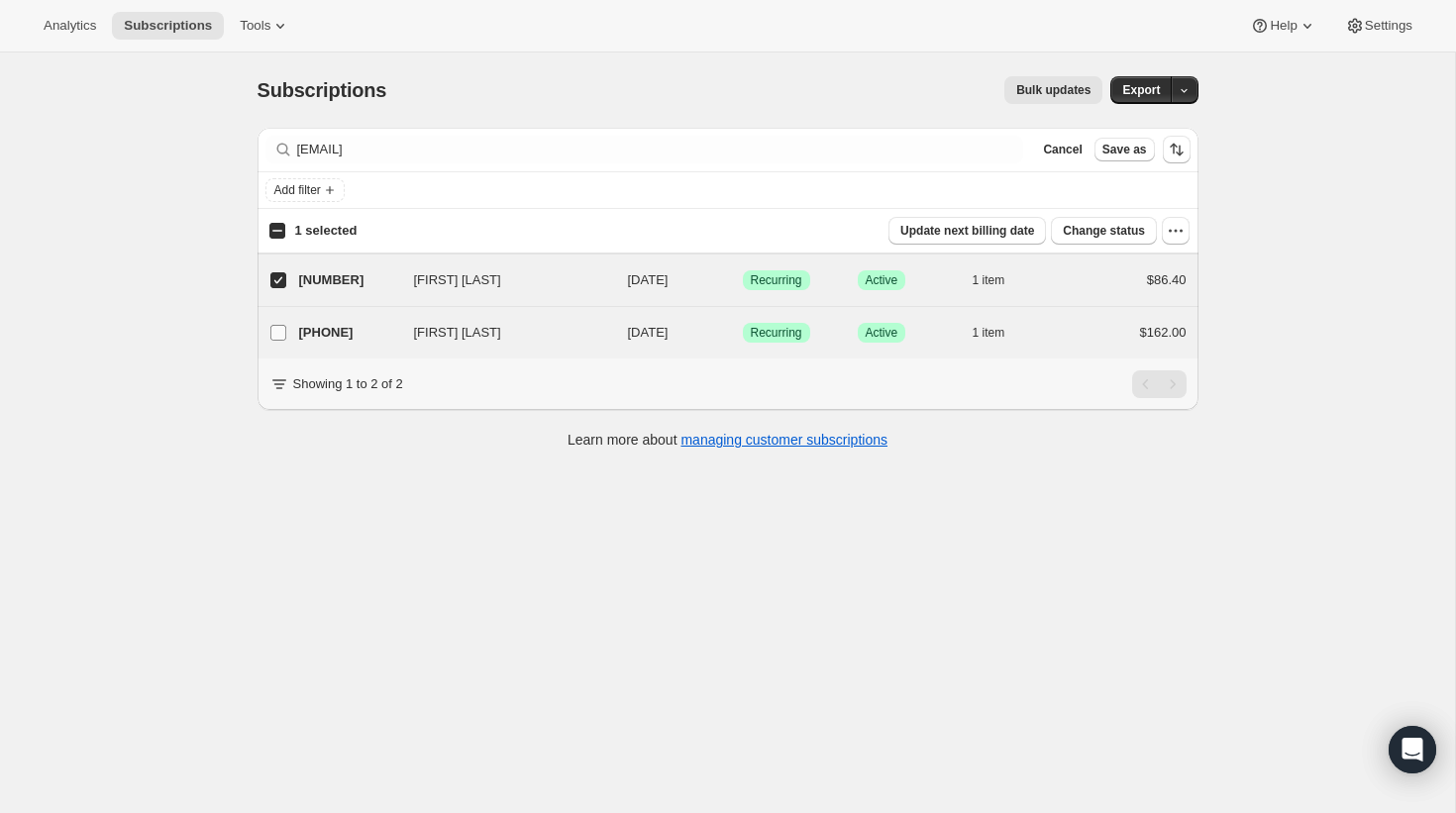 click on "[FIRST] [LAST]" at bounding box center [278, 333] 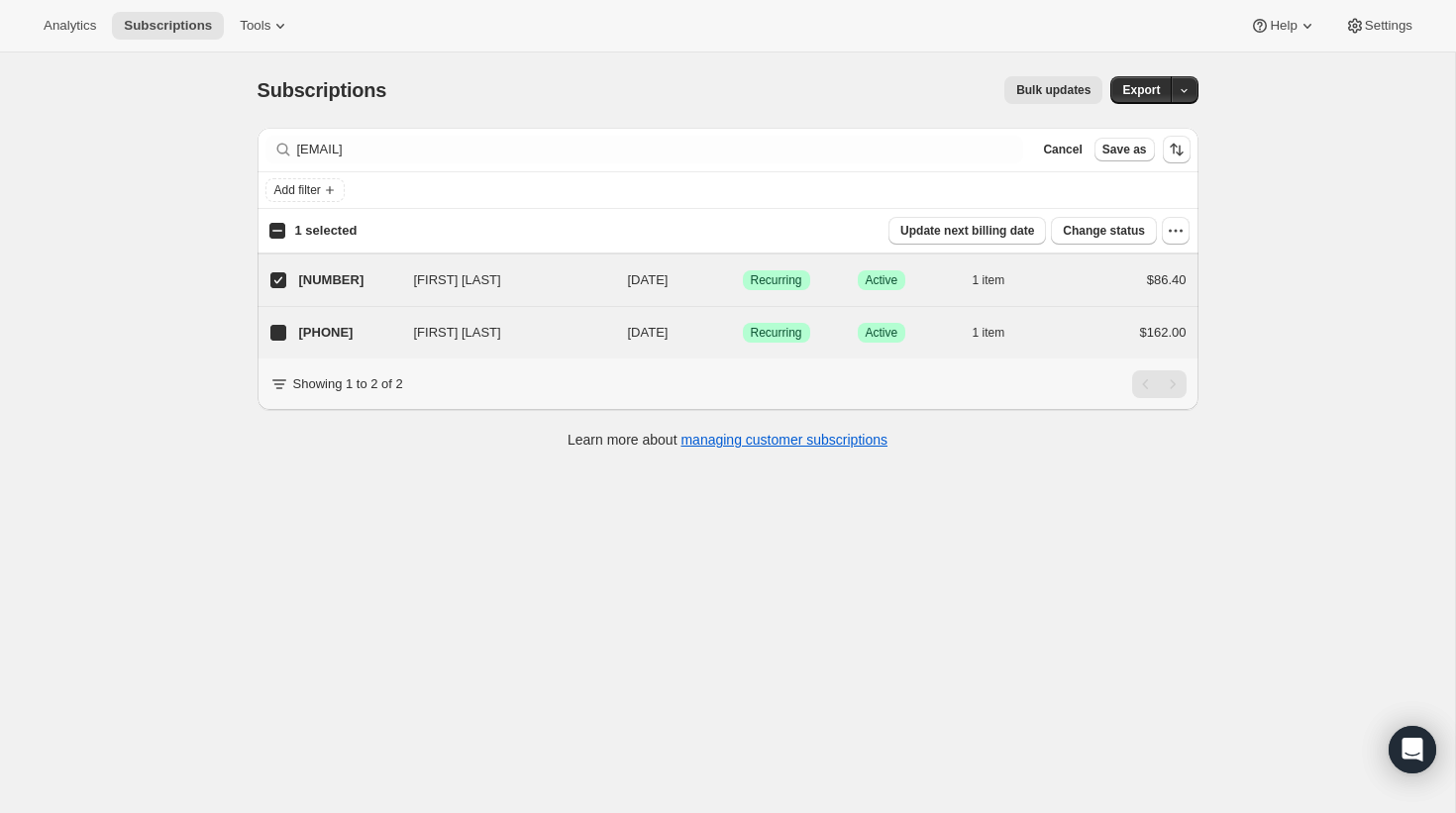 checkbox on "true" 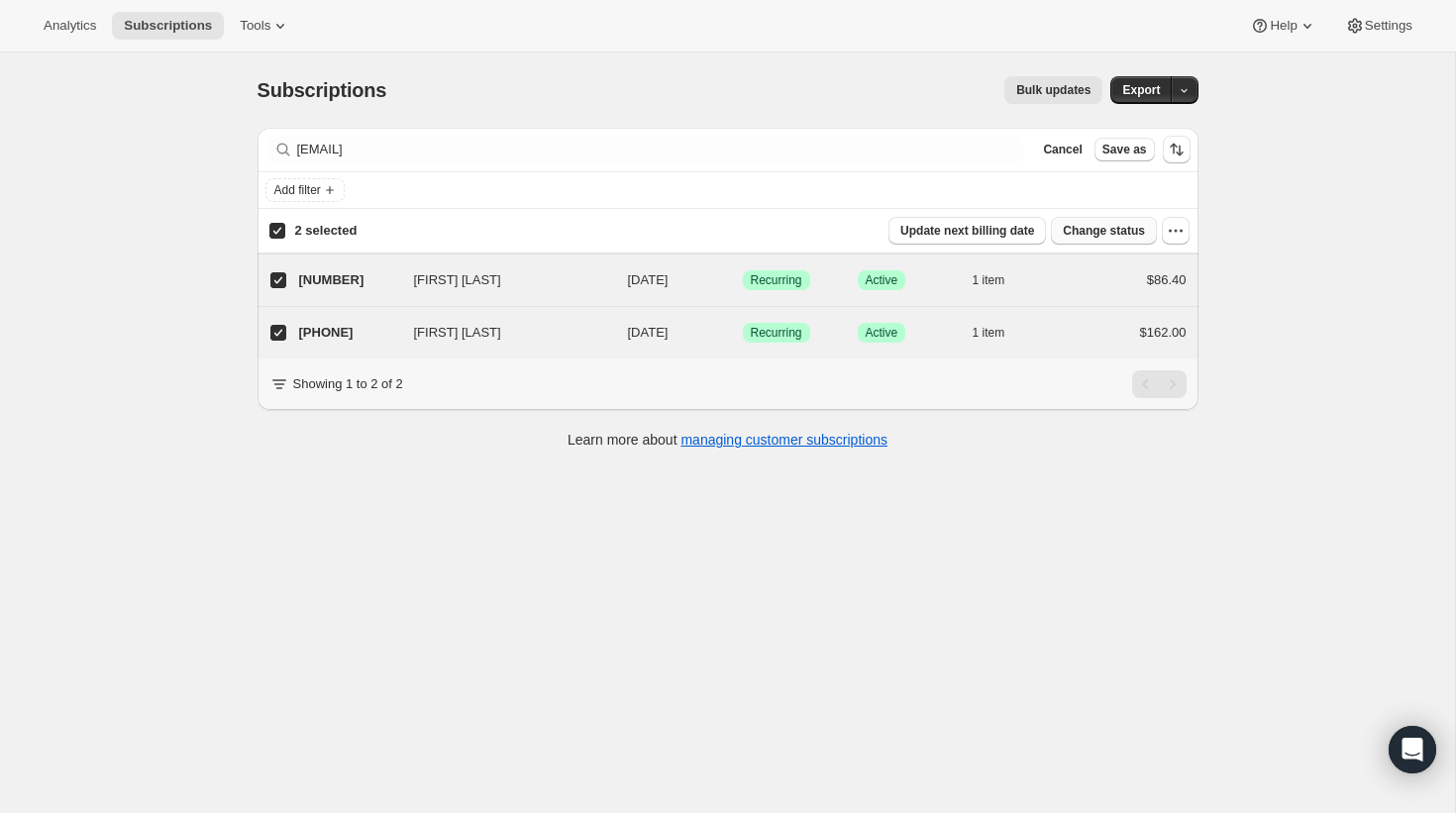 click on "Change status" at bounding box center (1103, 231) 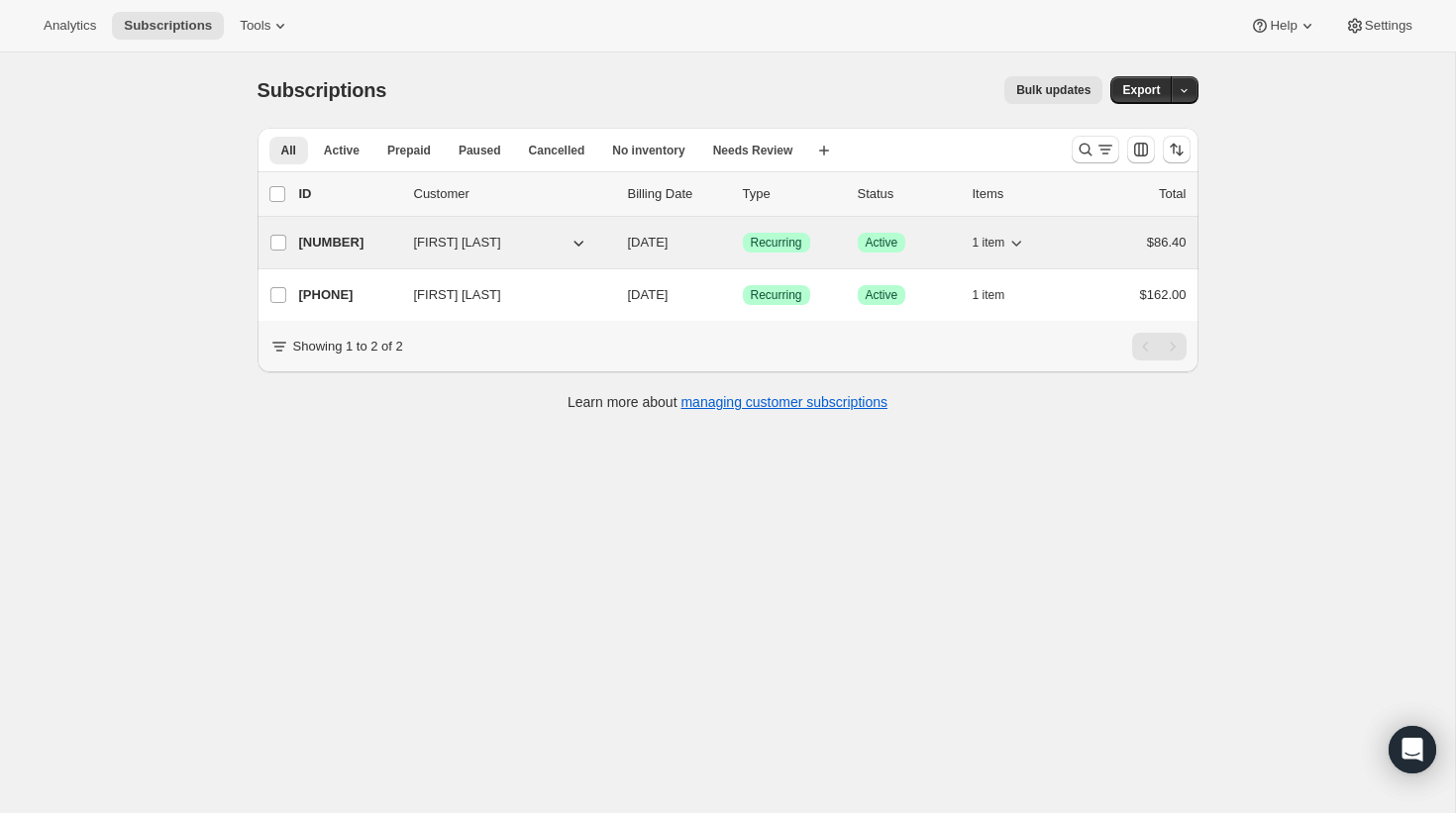 click on "[NUMBER]" at bounding box center (349, 243) 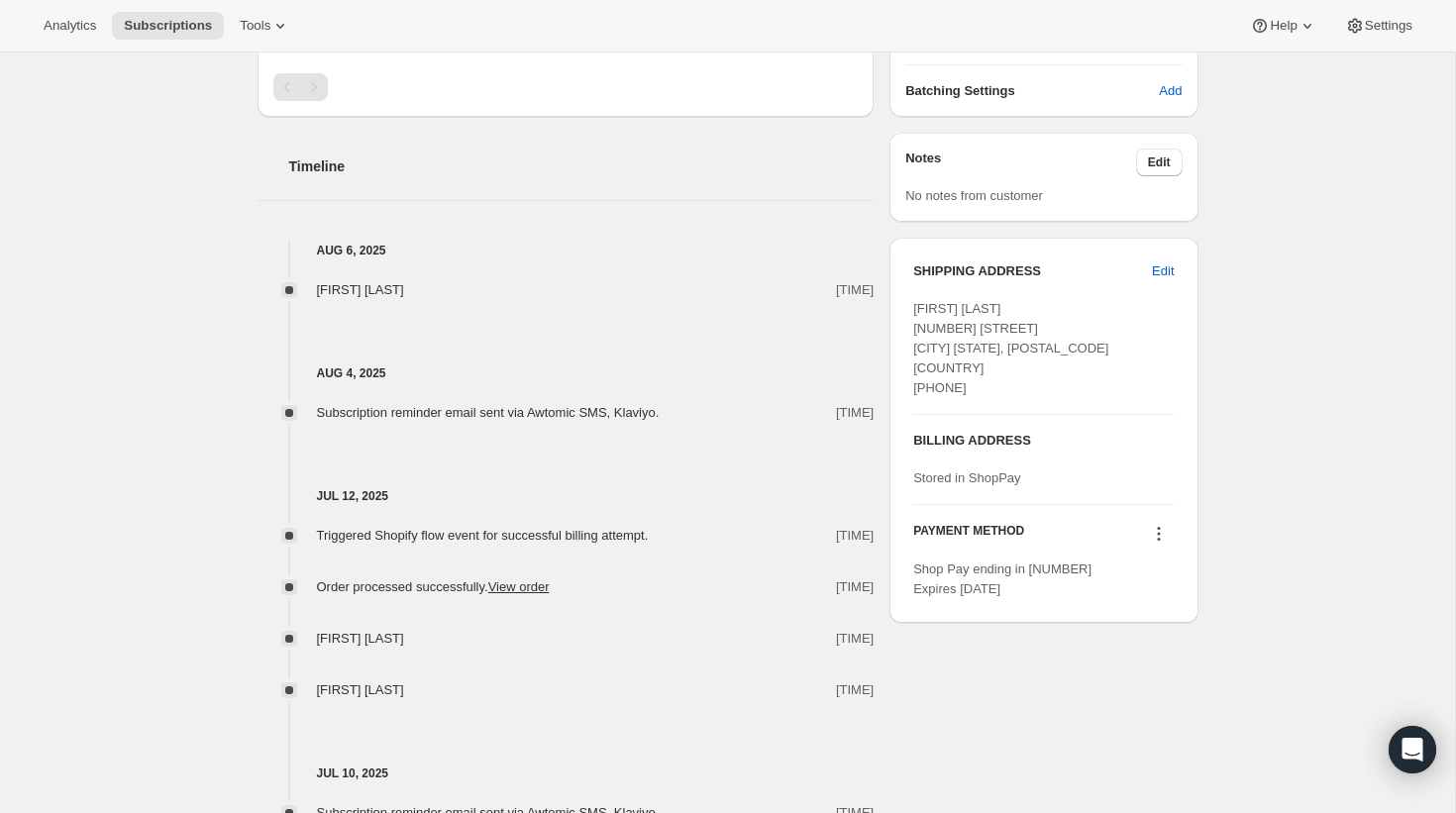 scroll, scrollTop: 0, scrollLeft: 0, axis: both 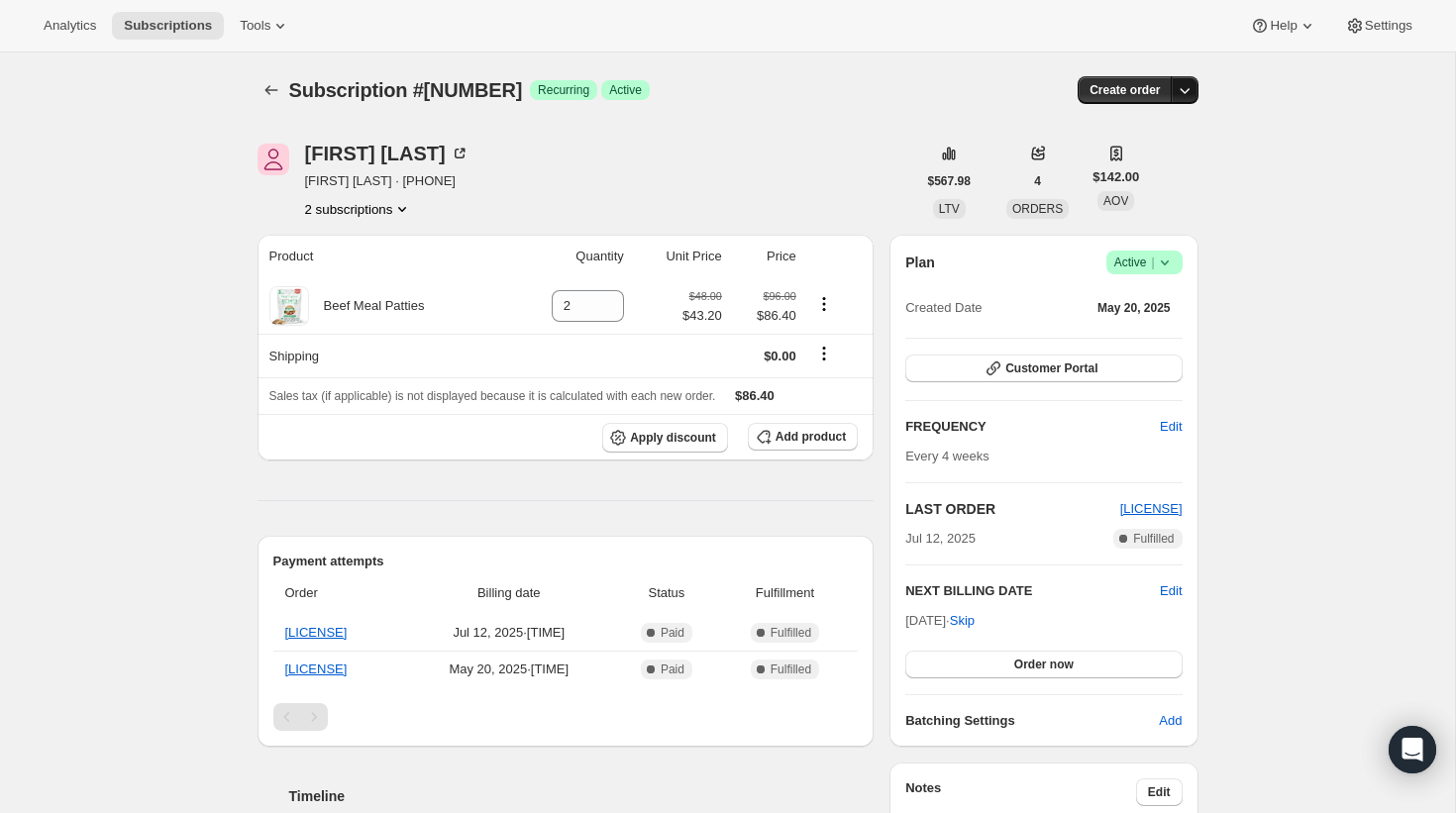 click 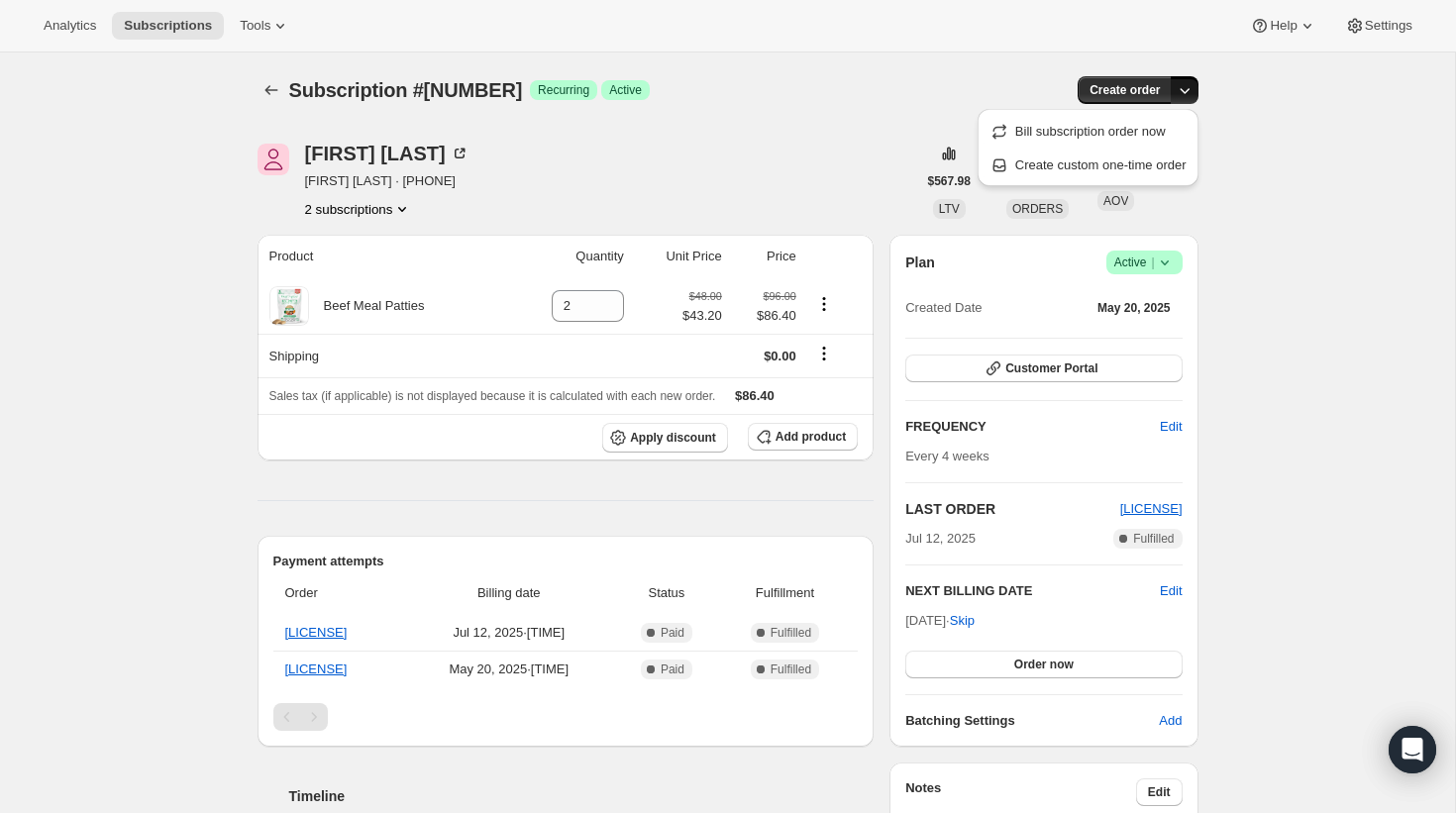 click on "[FIRST] [LAST] [EMAIL] · [PHONE]" at bounding box center (586, 181) 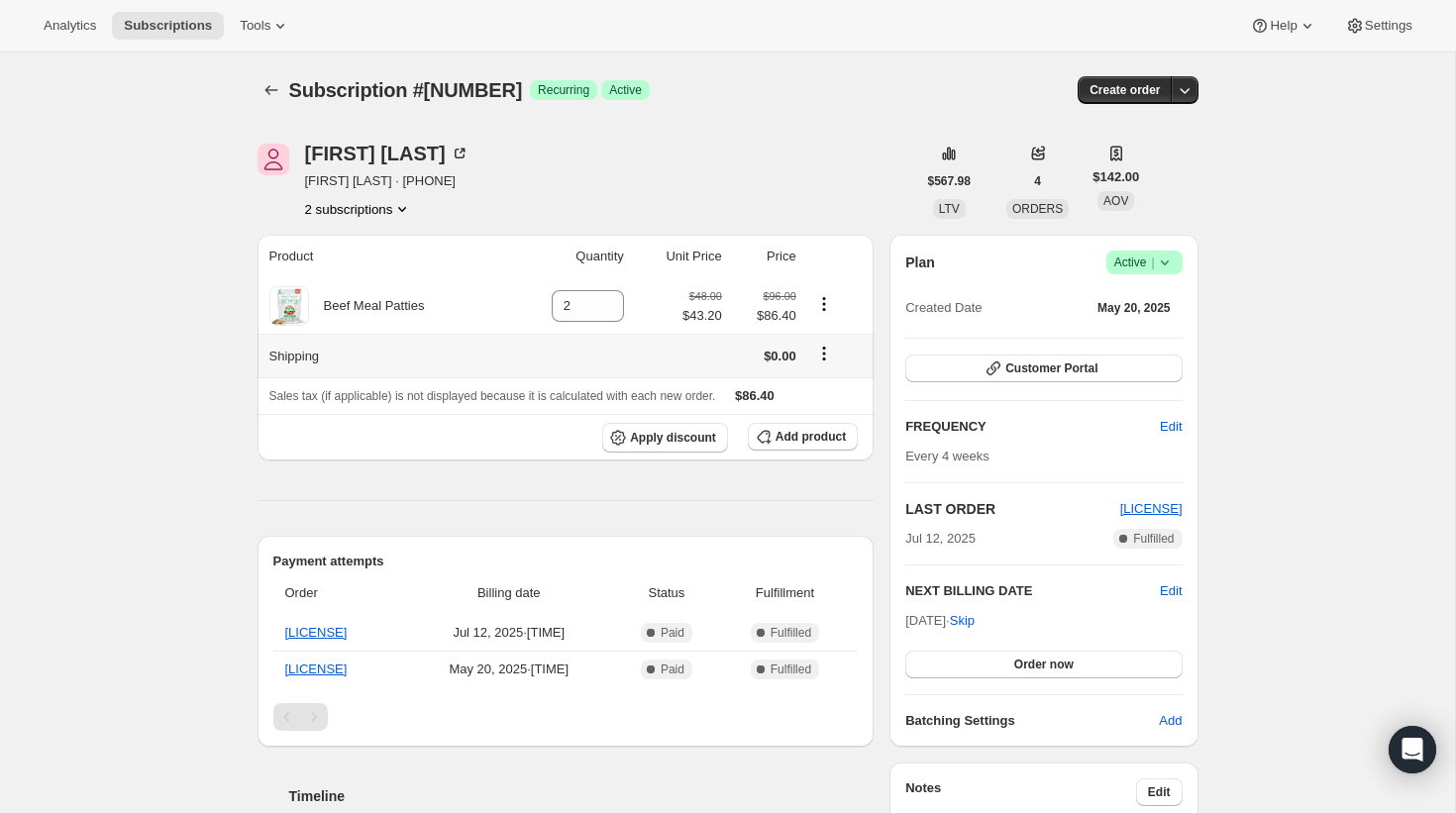 click 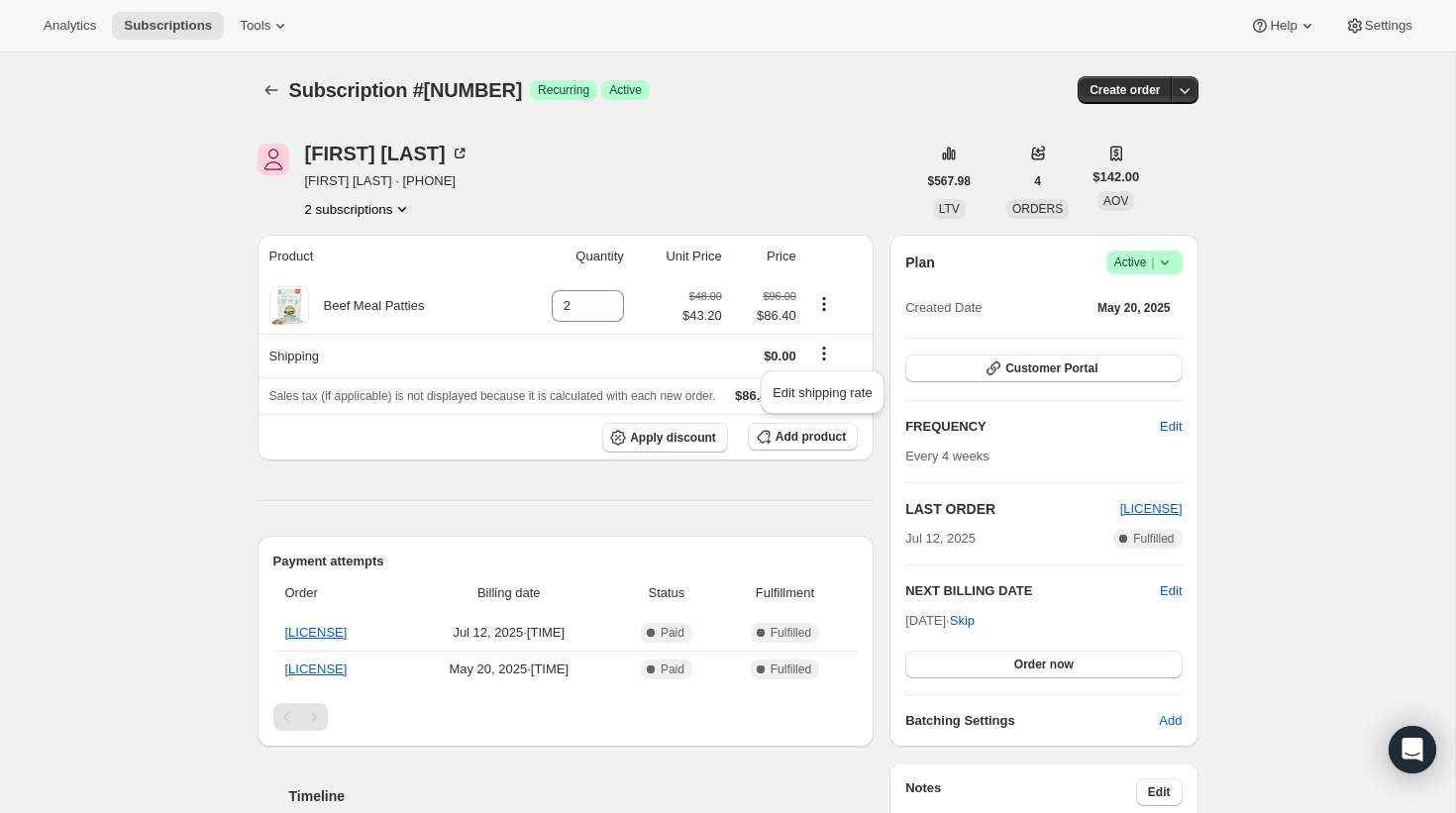 click on "[FIRST] [LAST] [EMAIL] · [PHONE]" at bounding box center (586, 181) 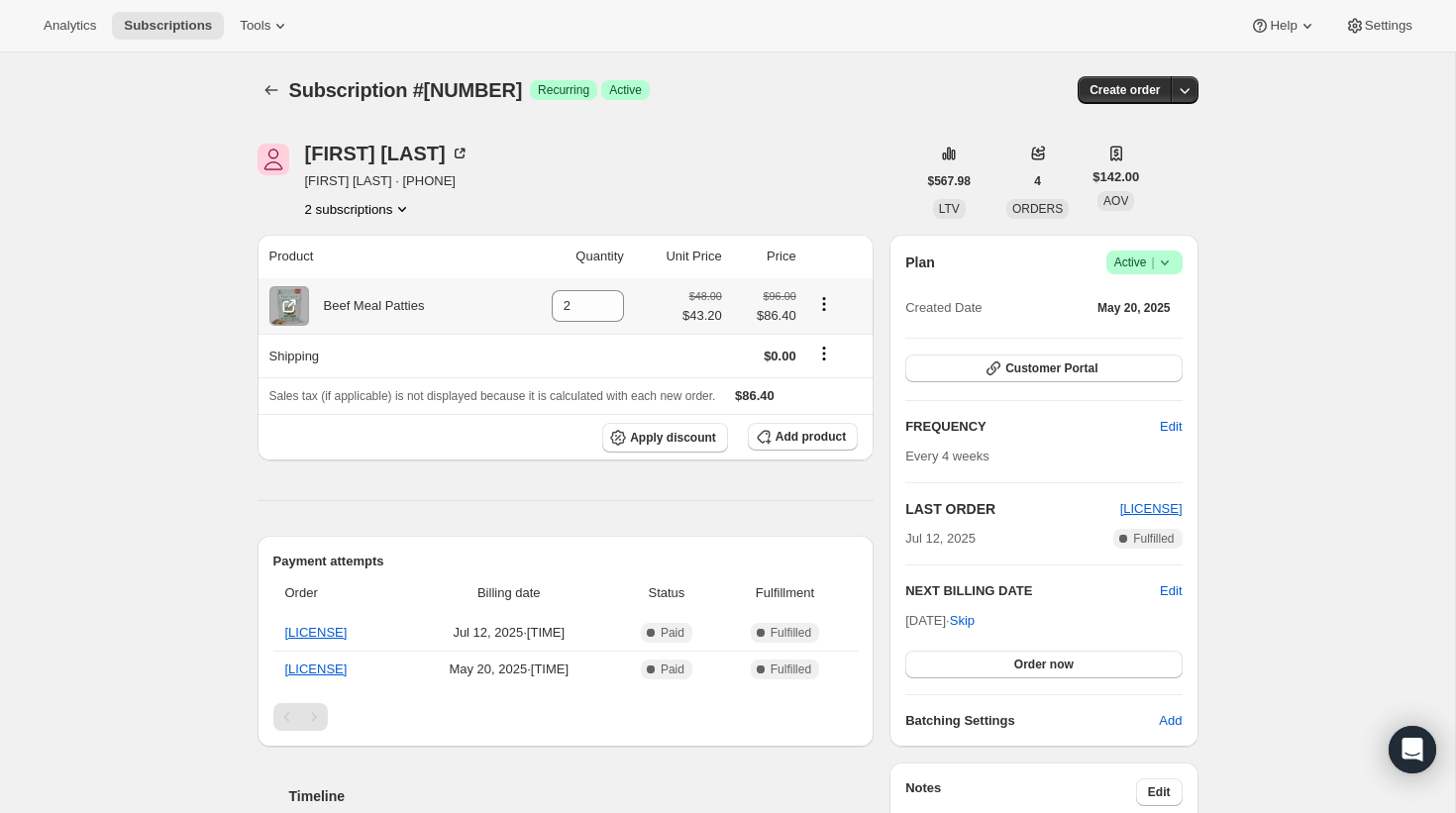 click 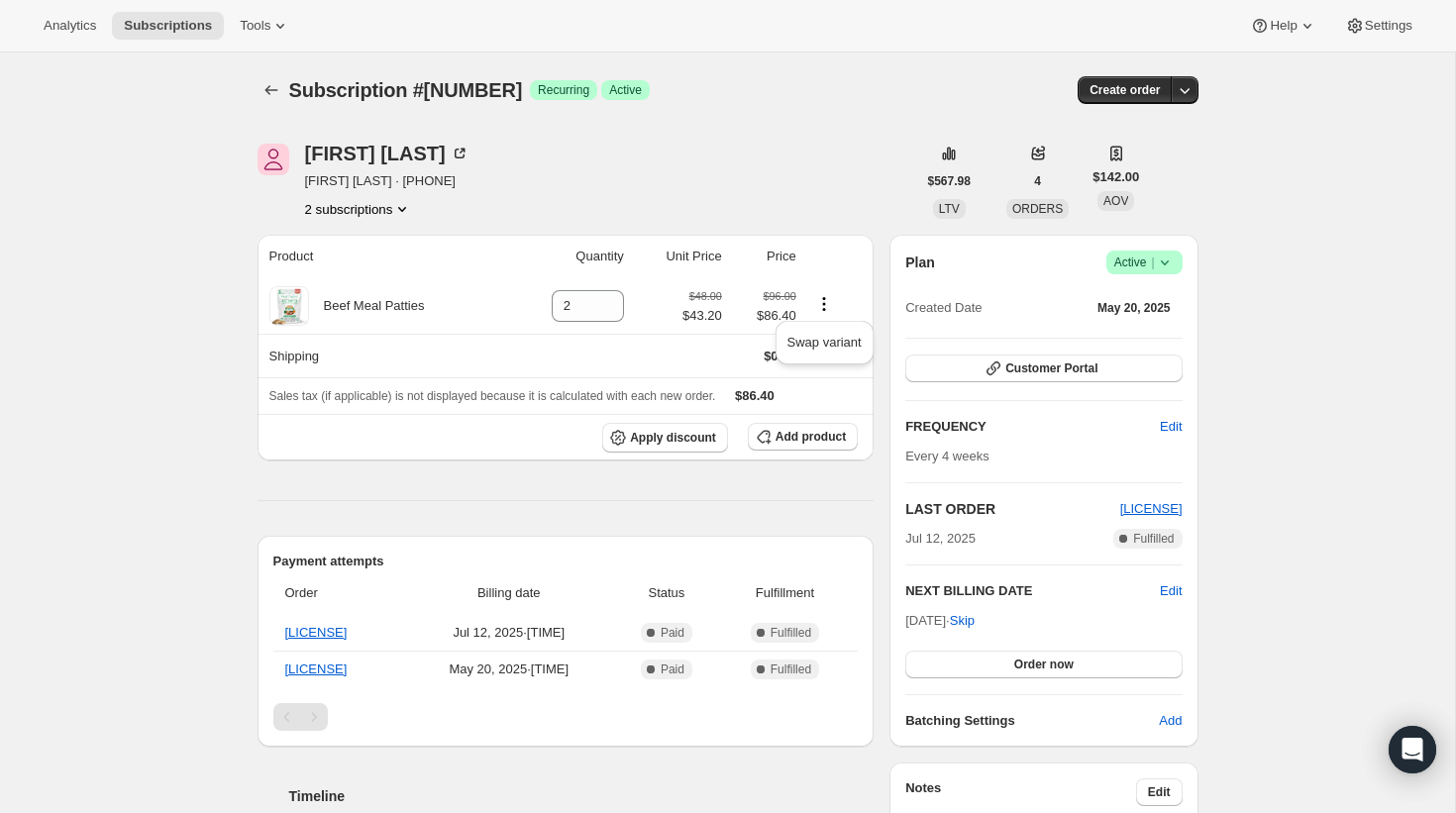 click on "[FIRST] [LAST] [EMAIL] · [PHONE]" at bounding box center (586, 181) 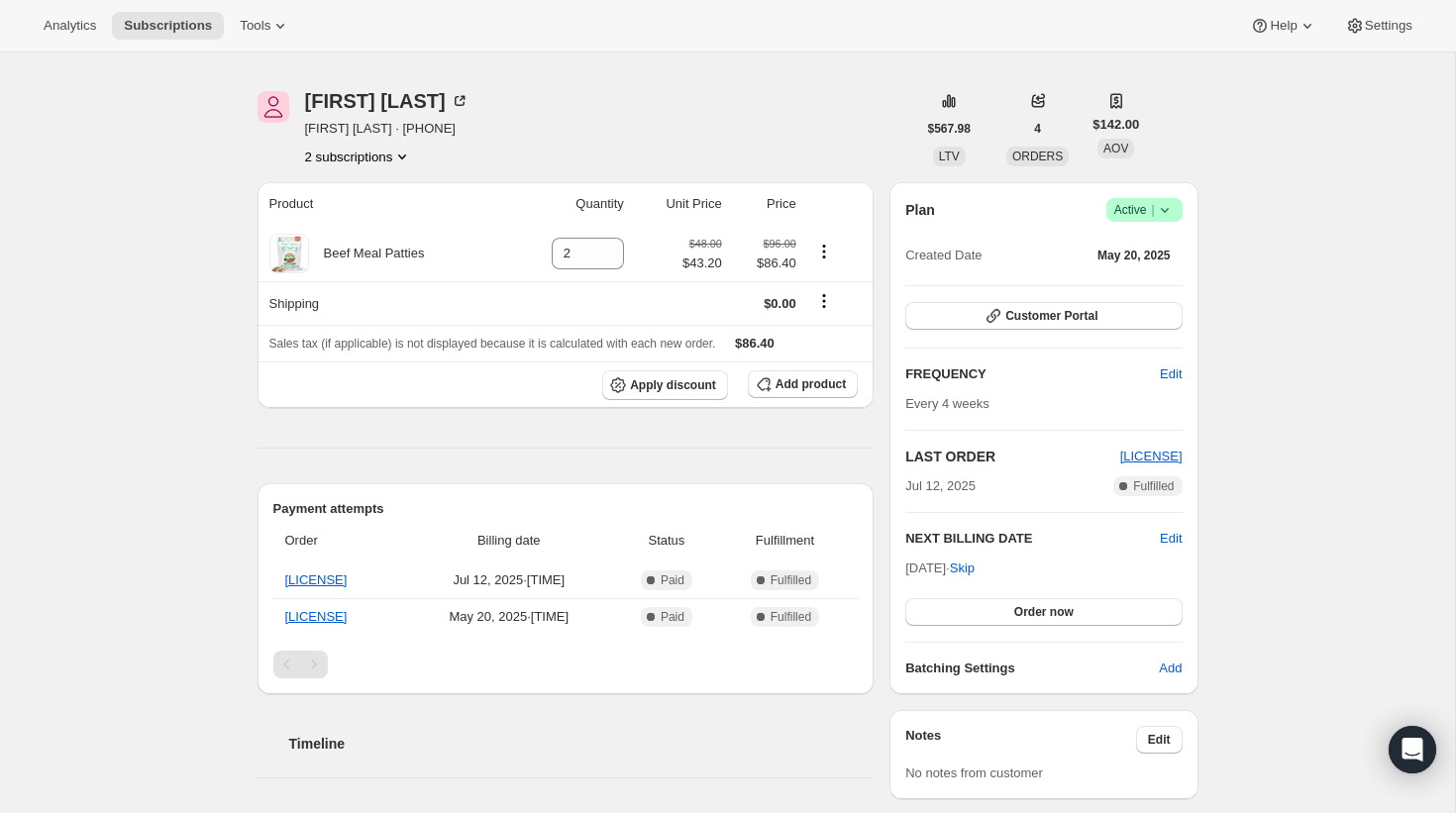 scroll, scrollTop: 0, scrollLeft: 0, axis: both 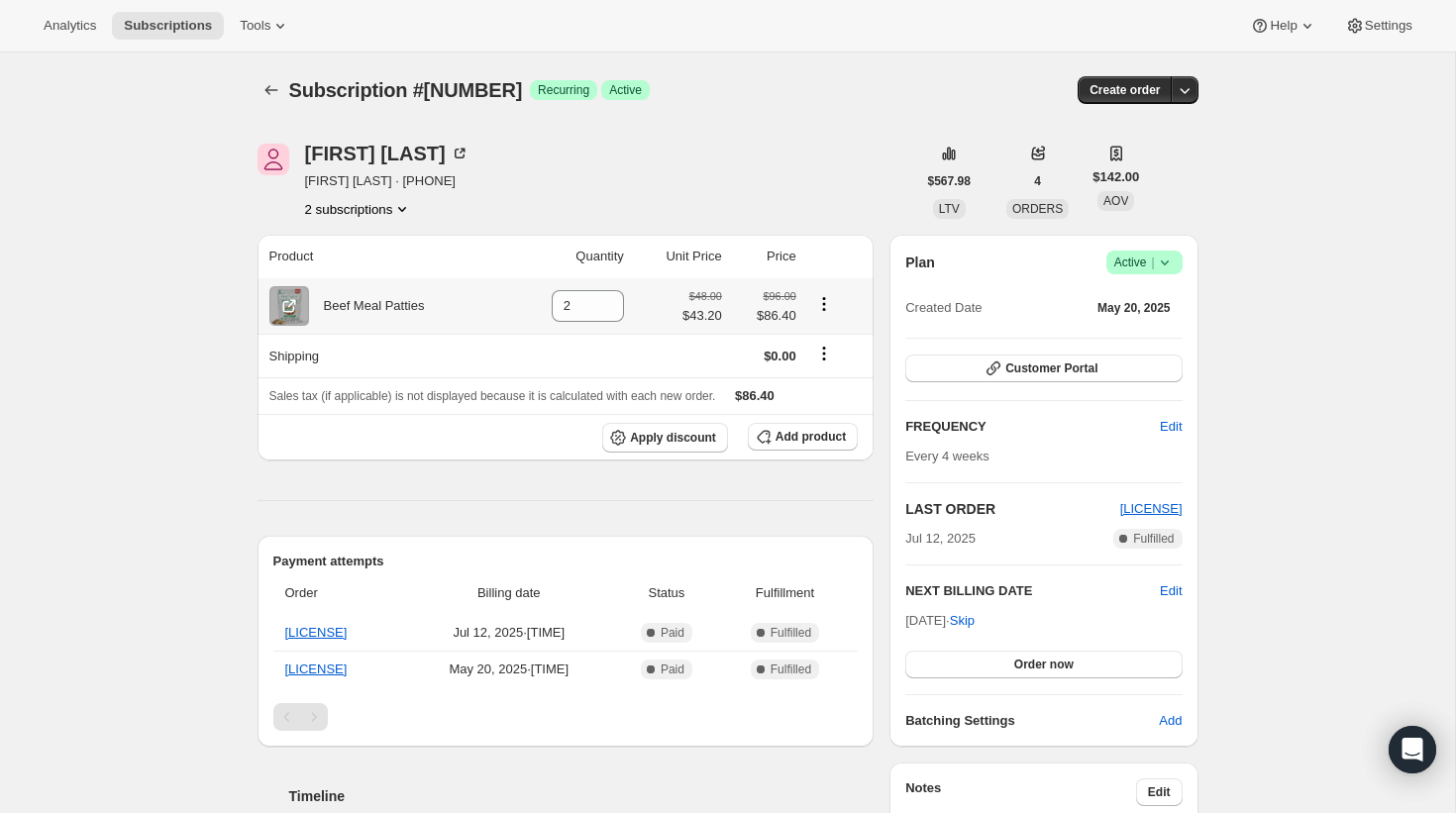 click 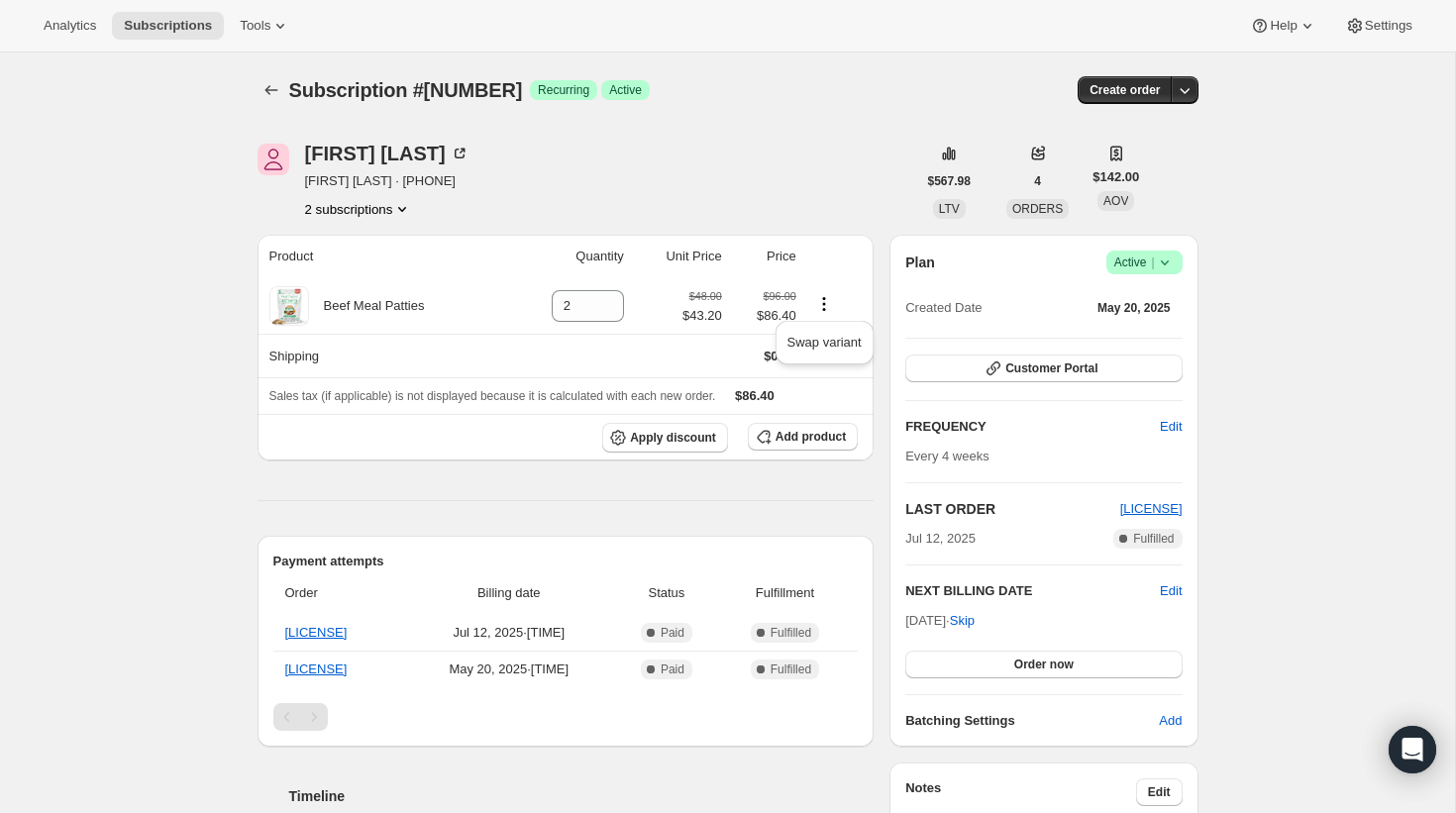click on "[FIRST] [LAST] [EMAIL] · [PHONE]" at bounding box center [586, 181] 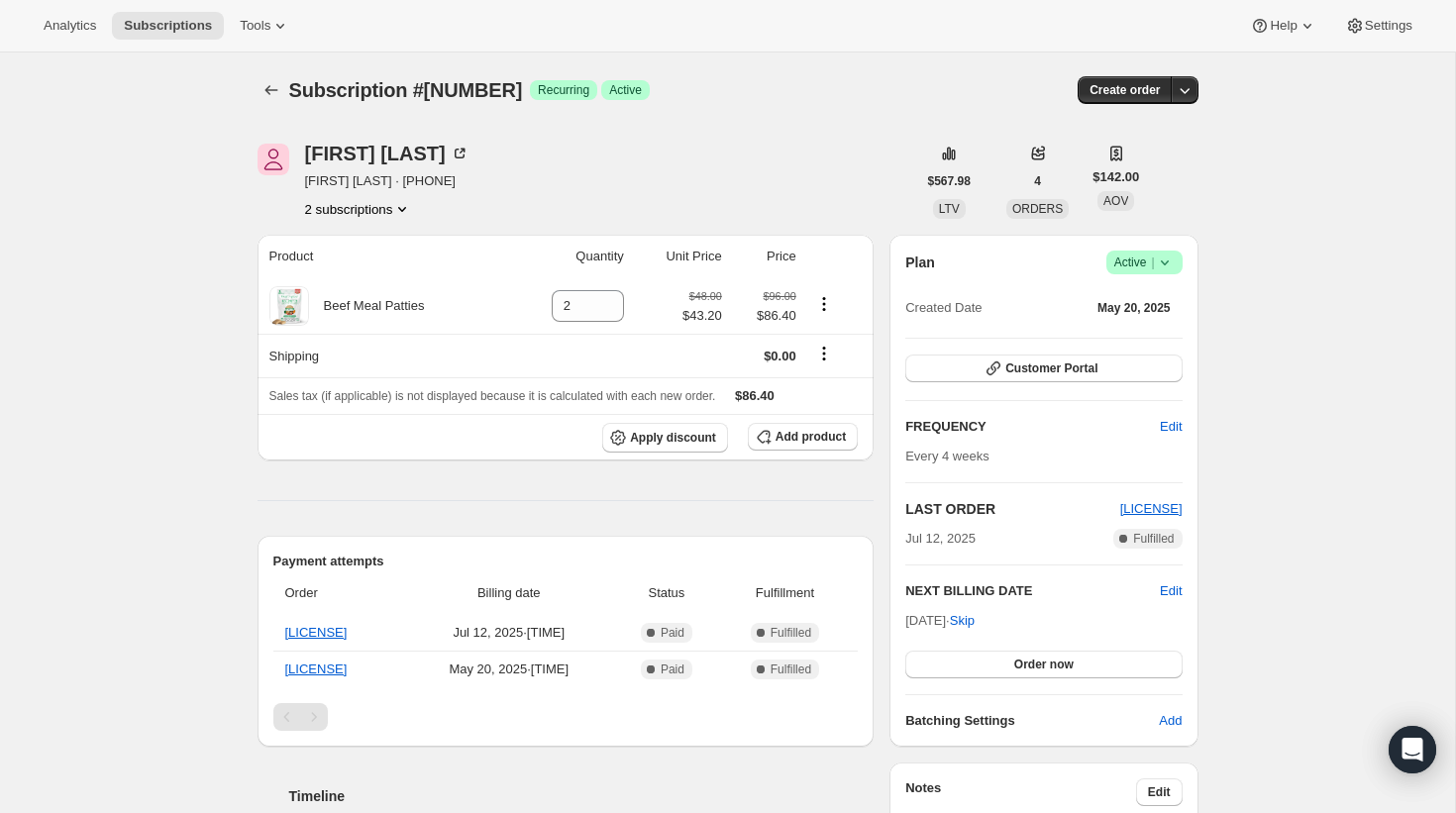 click 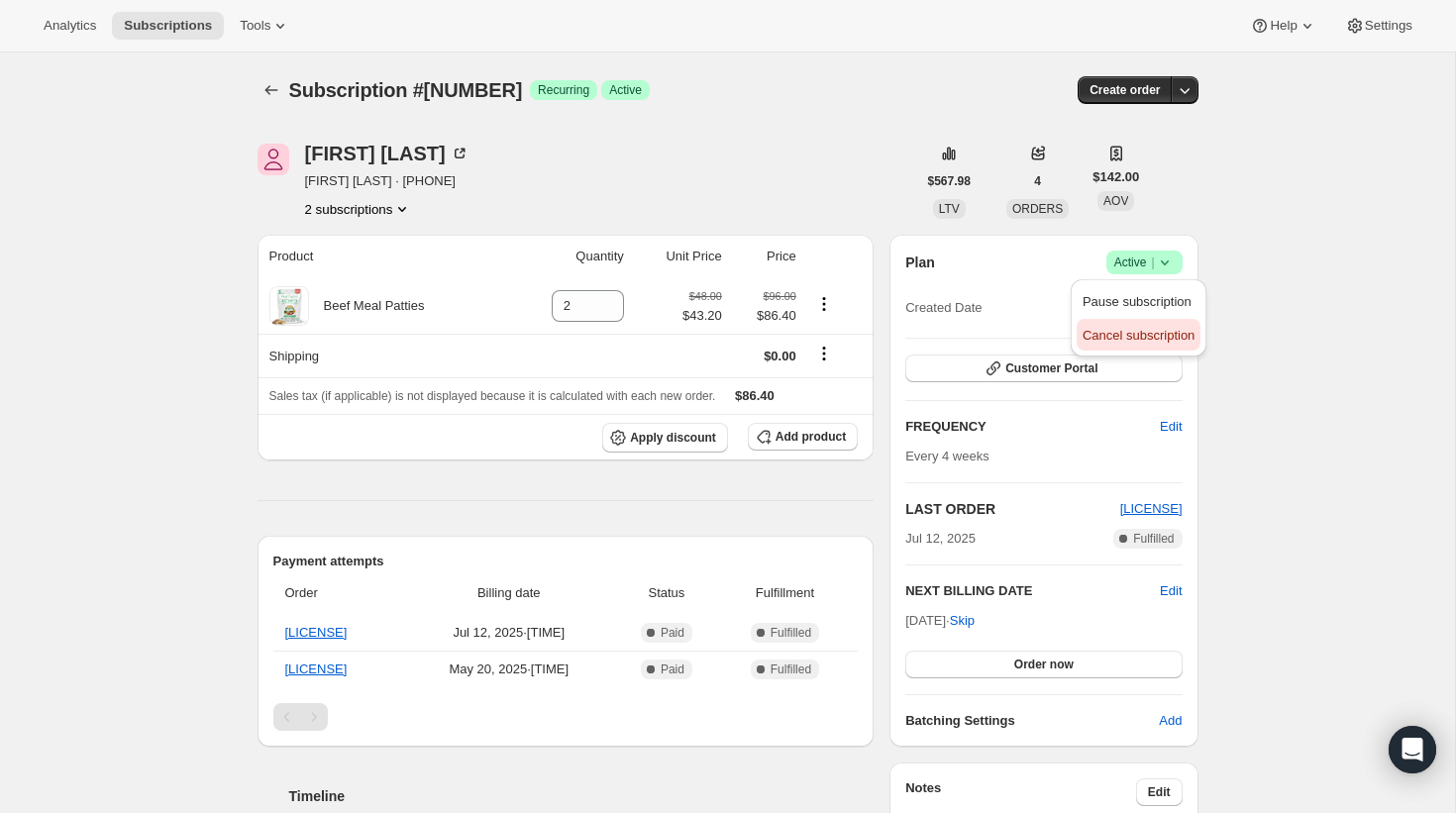 click on "Cancel subscription" at bounding box center (1138, 335) 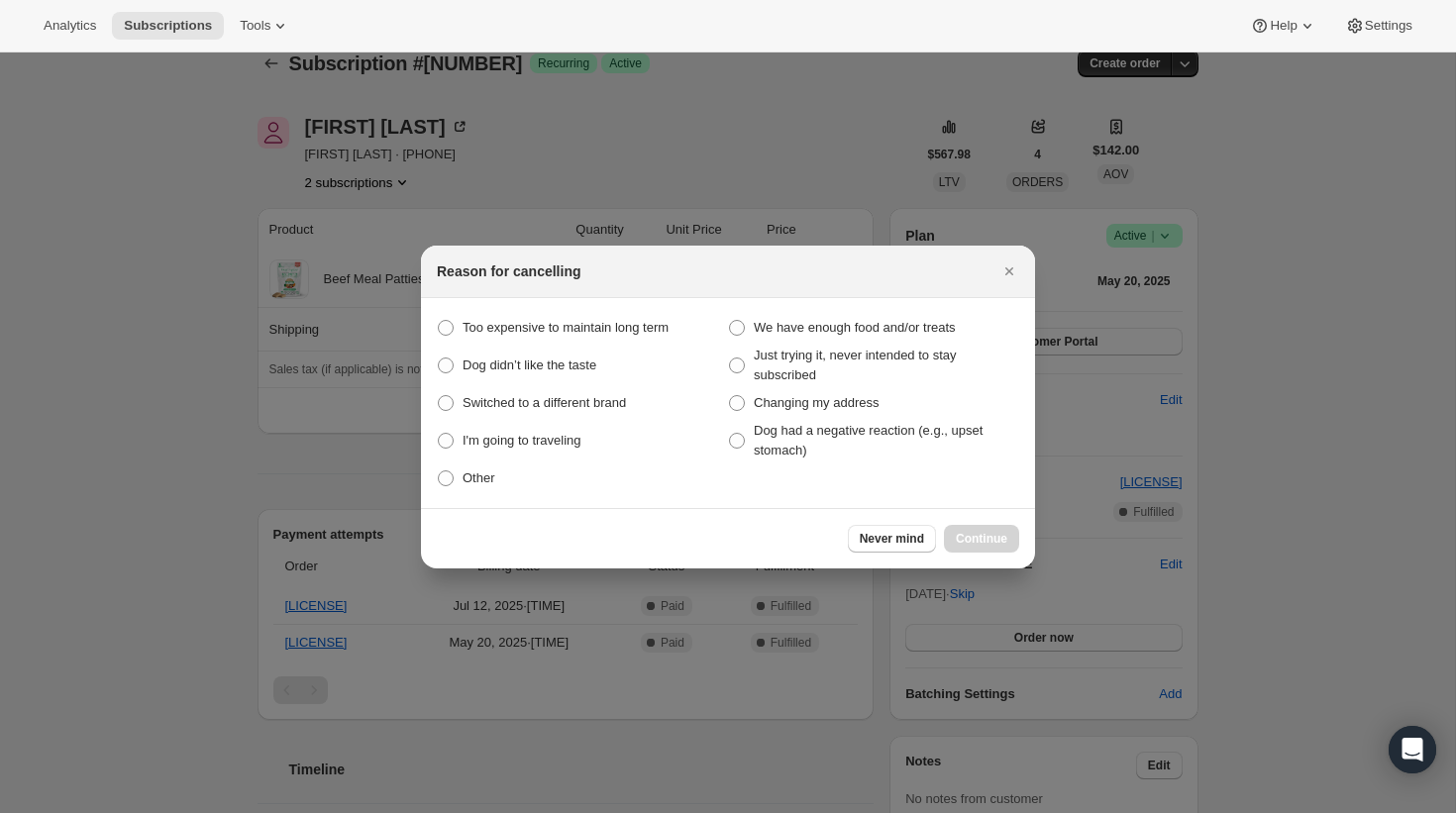 scroll, scrollTop: 0, scrollLeft: 0, axis: both 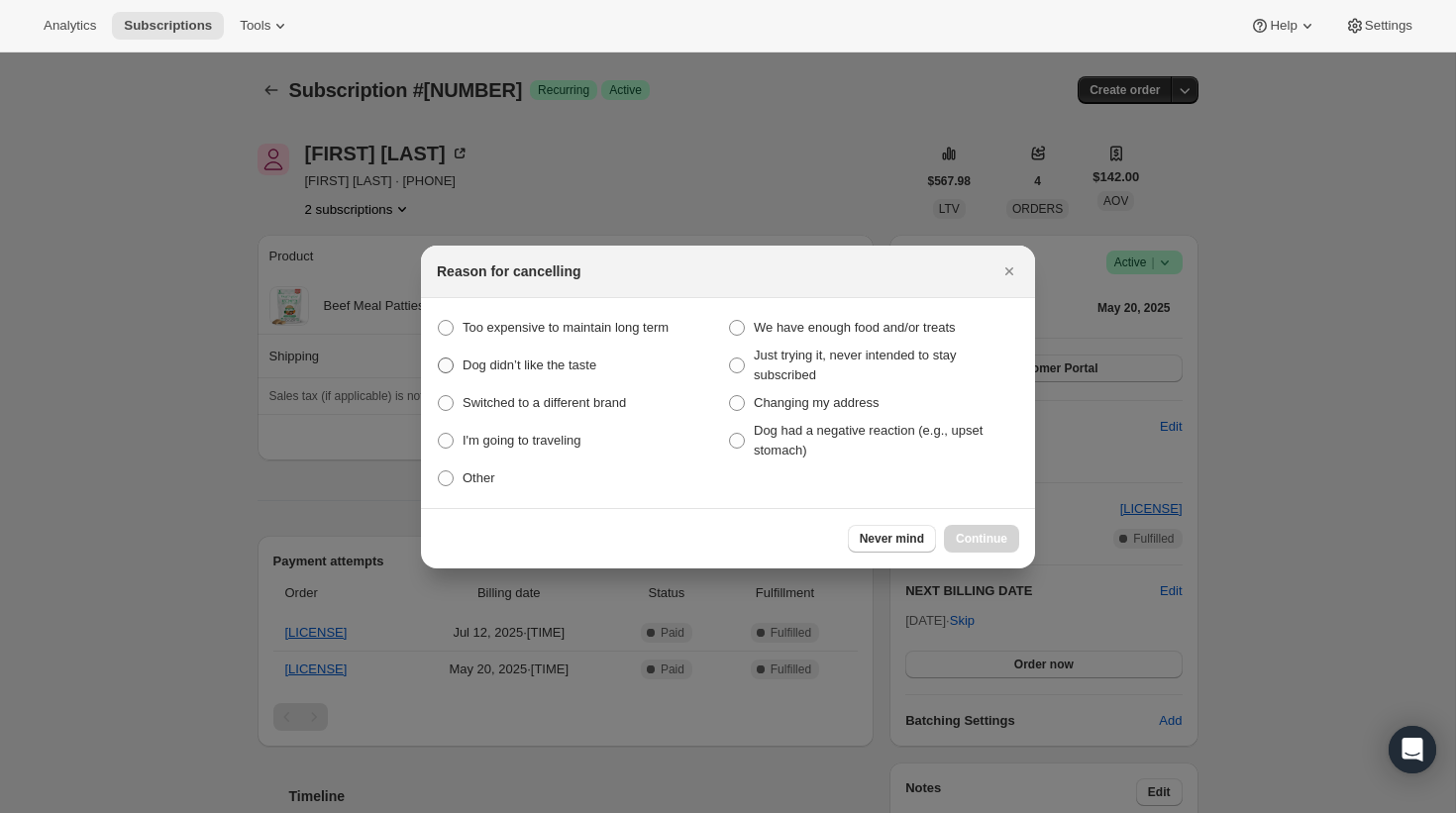 click on "Dog didn’t like the taste" at bounding box center (529, 365) 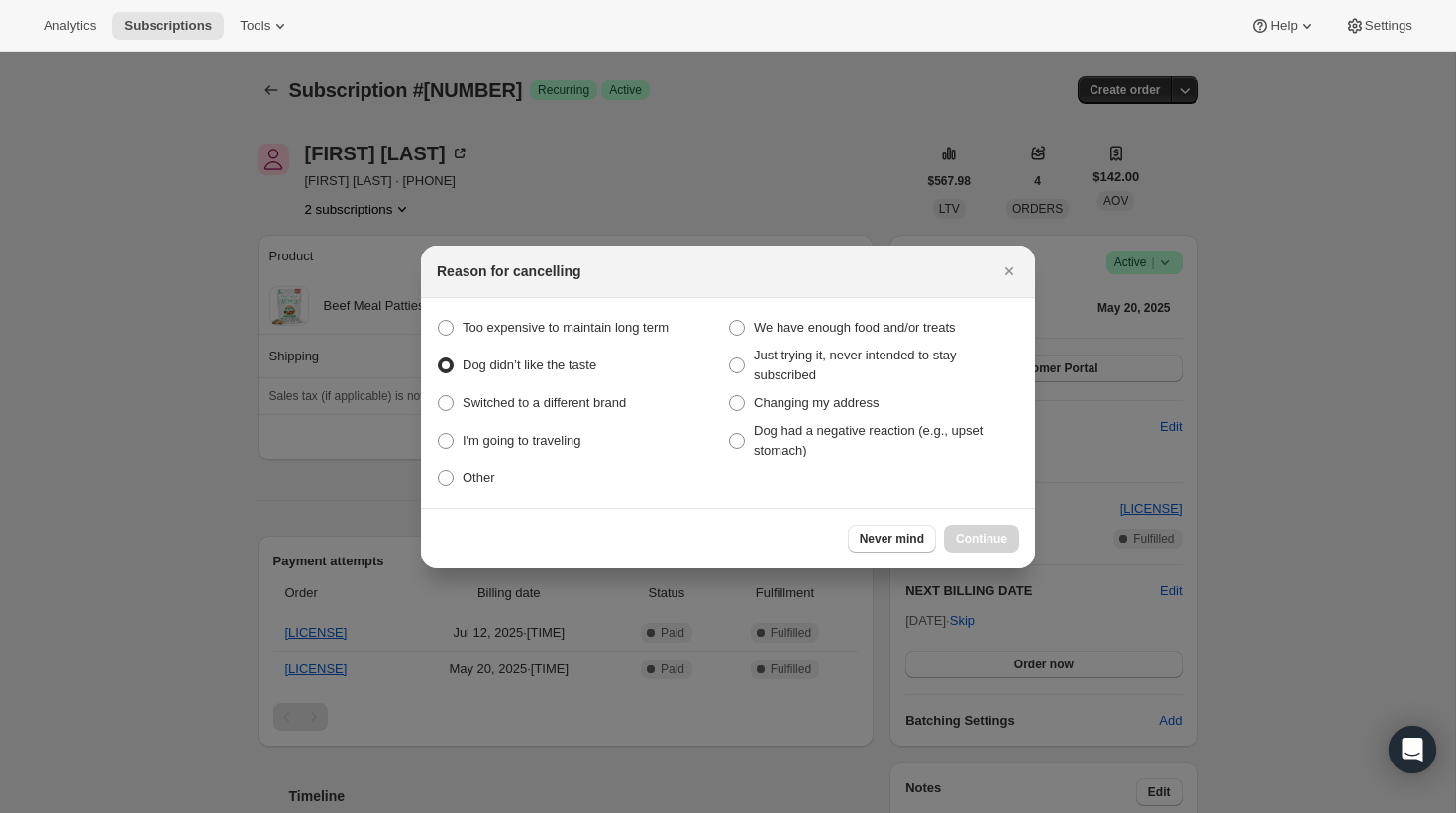 radio on "true" 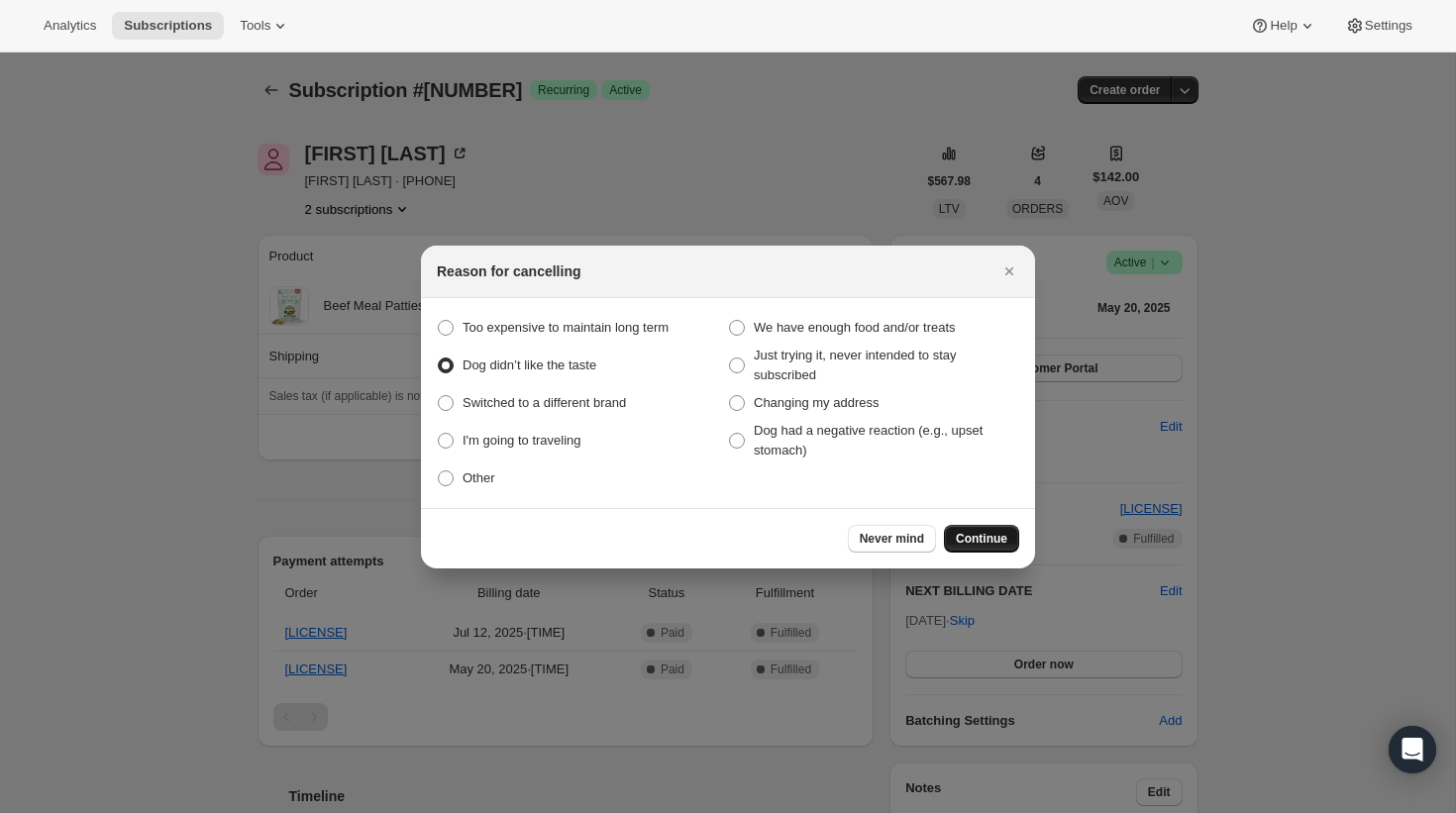 click on "Continue" at bounding box center [982, 539] 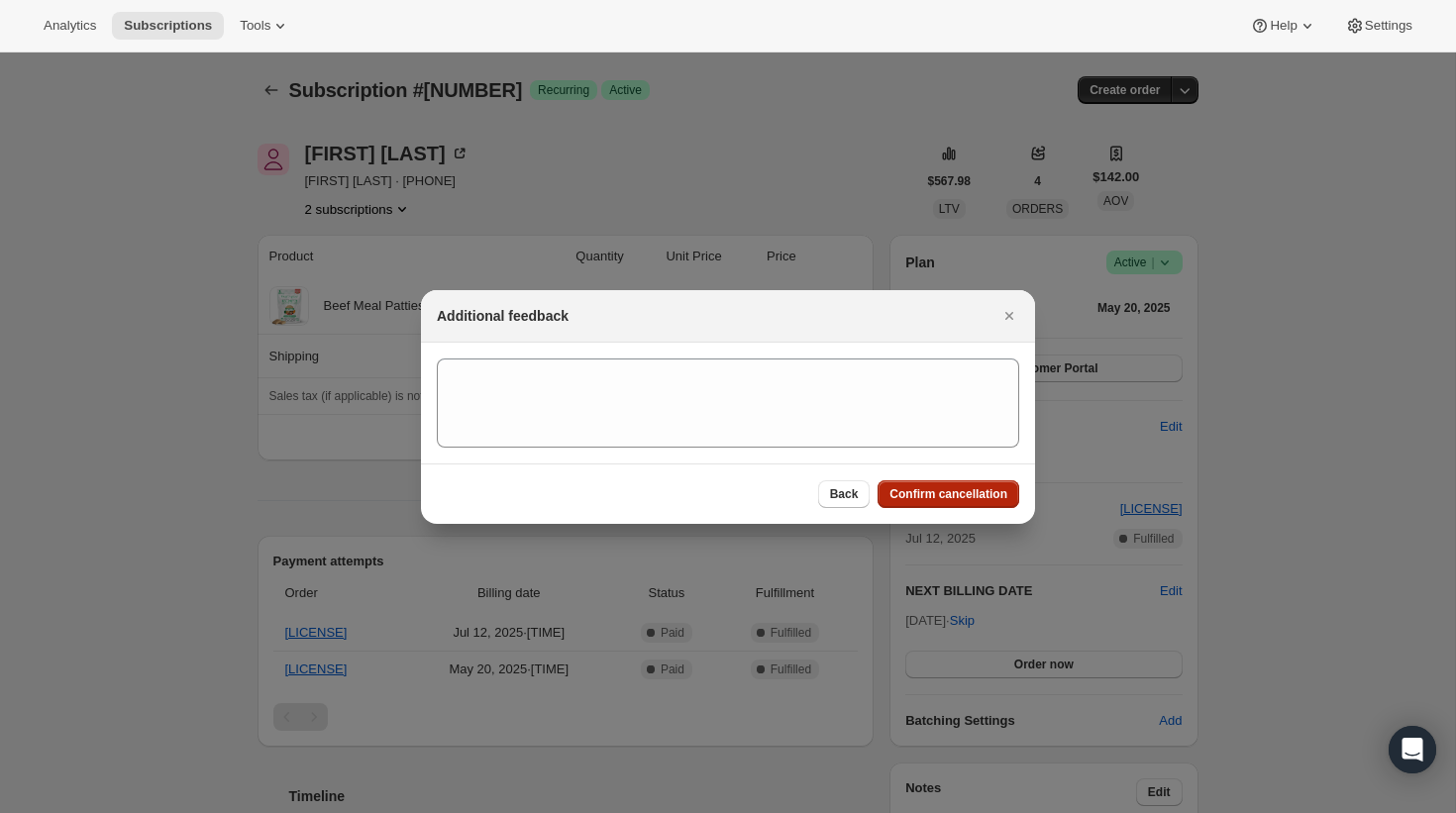 click on "Confirm cancellation" at bounding box center (948, 494) 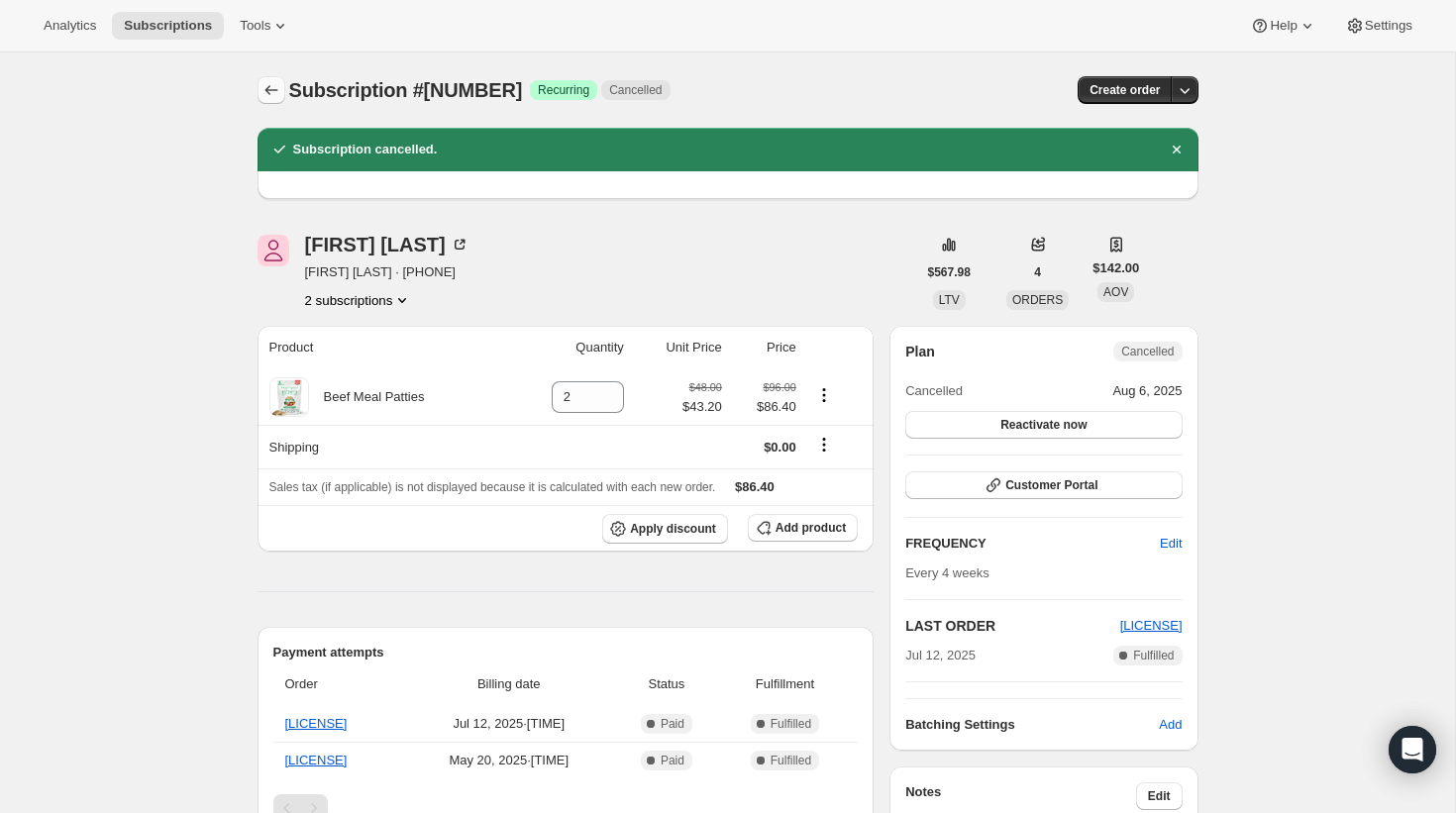 click 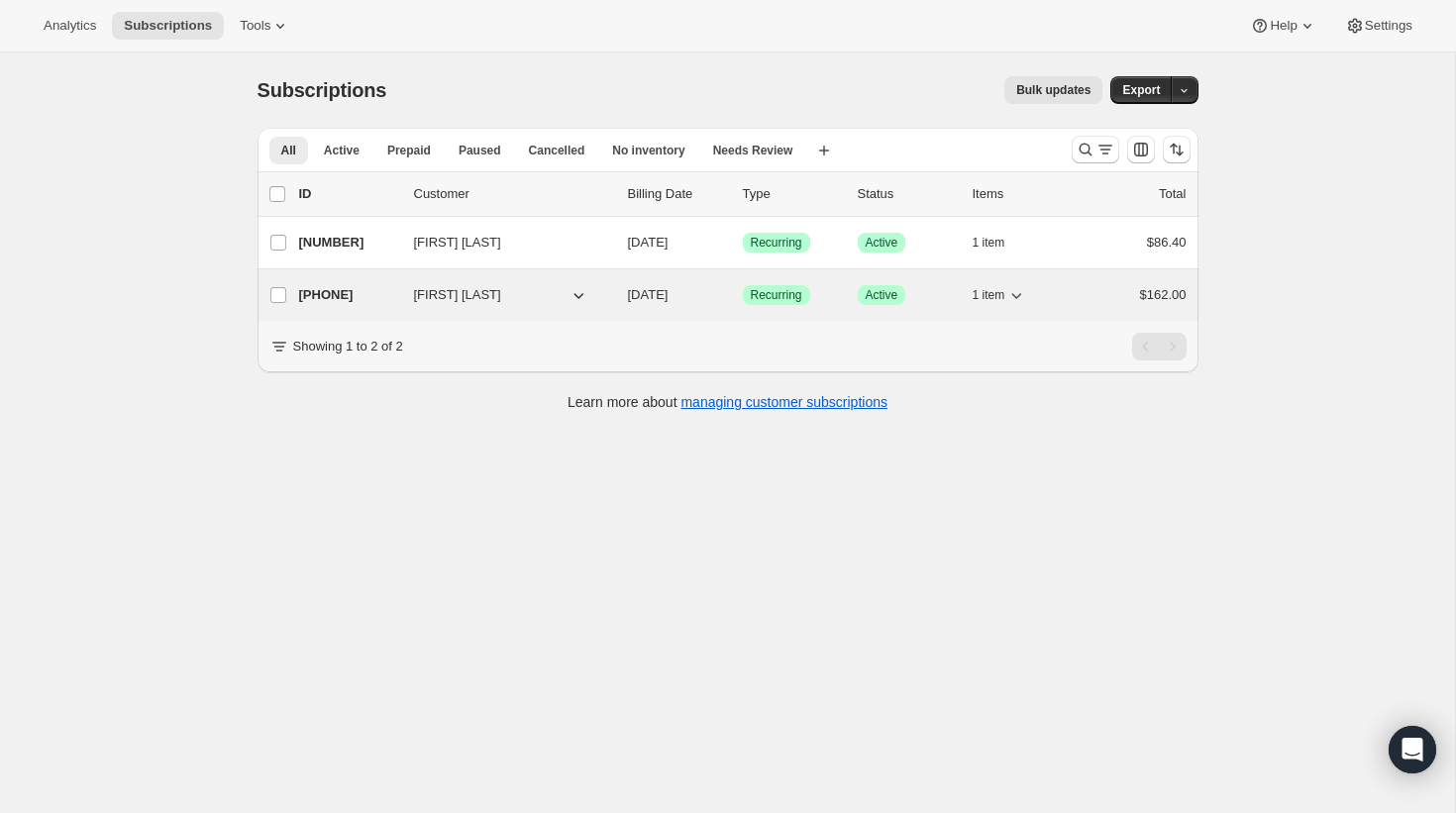 click on "[PHONE]" at bounding box center (349, 295) 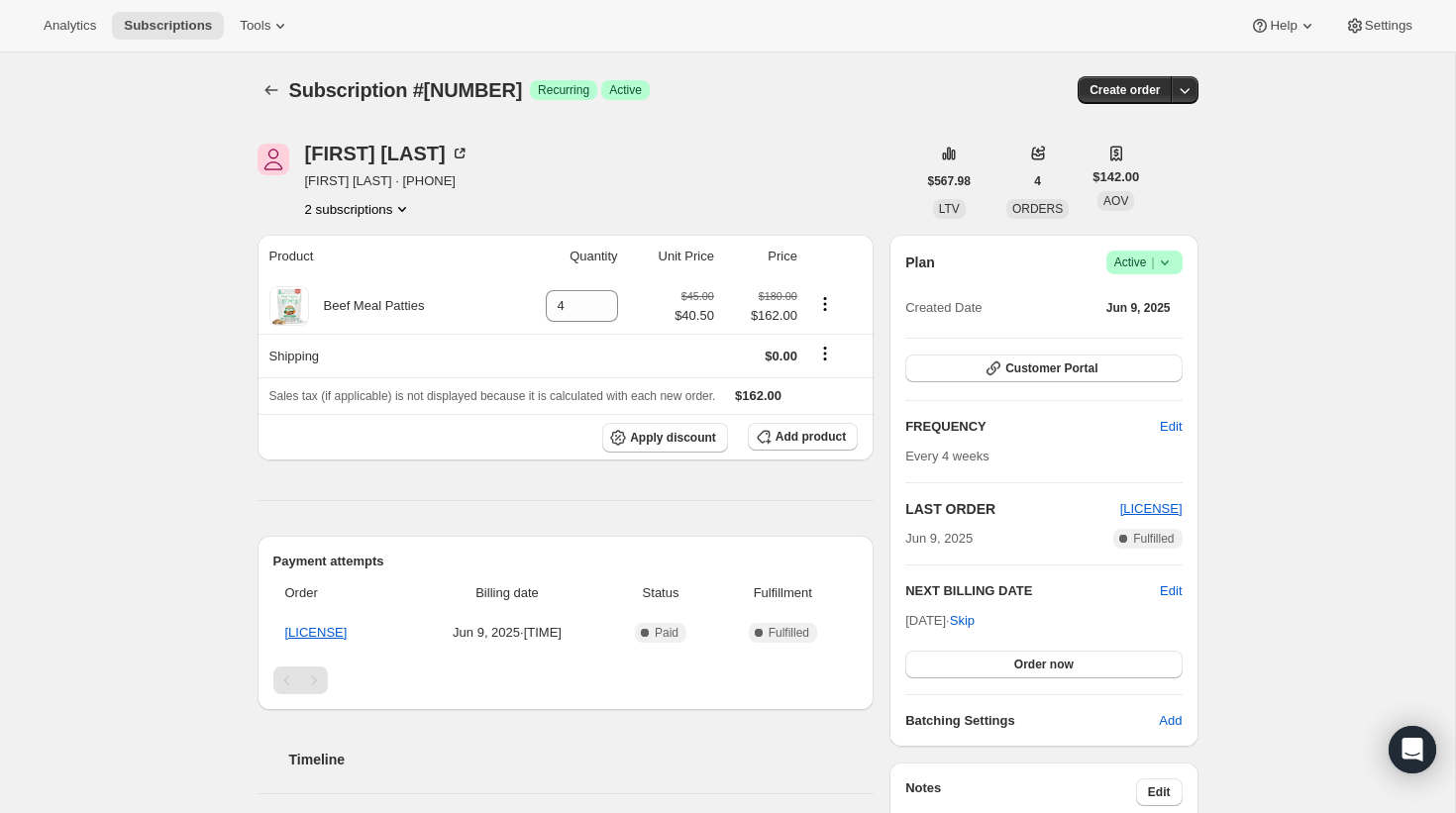 click 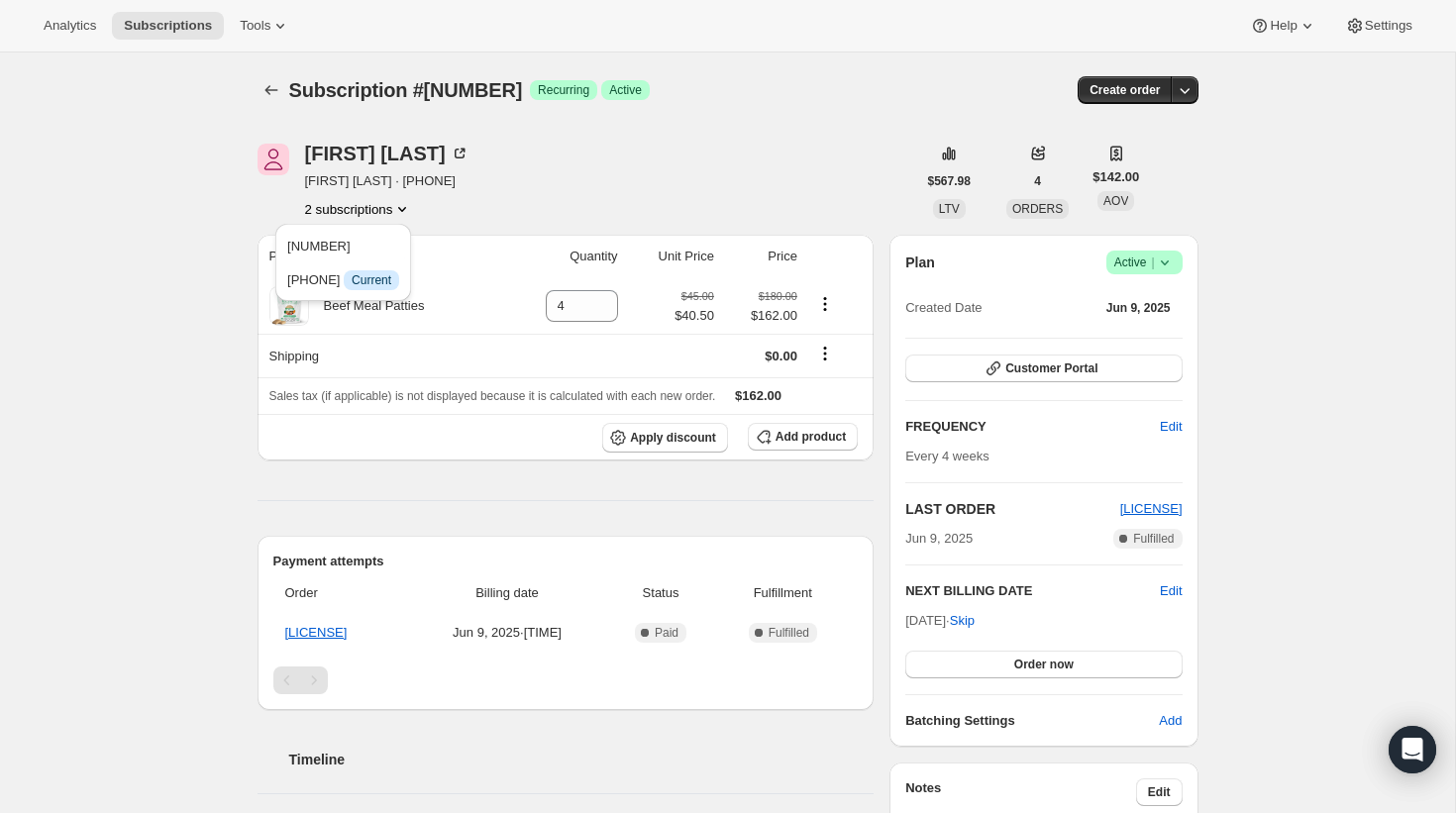 click 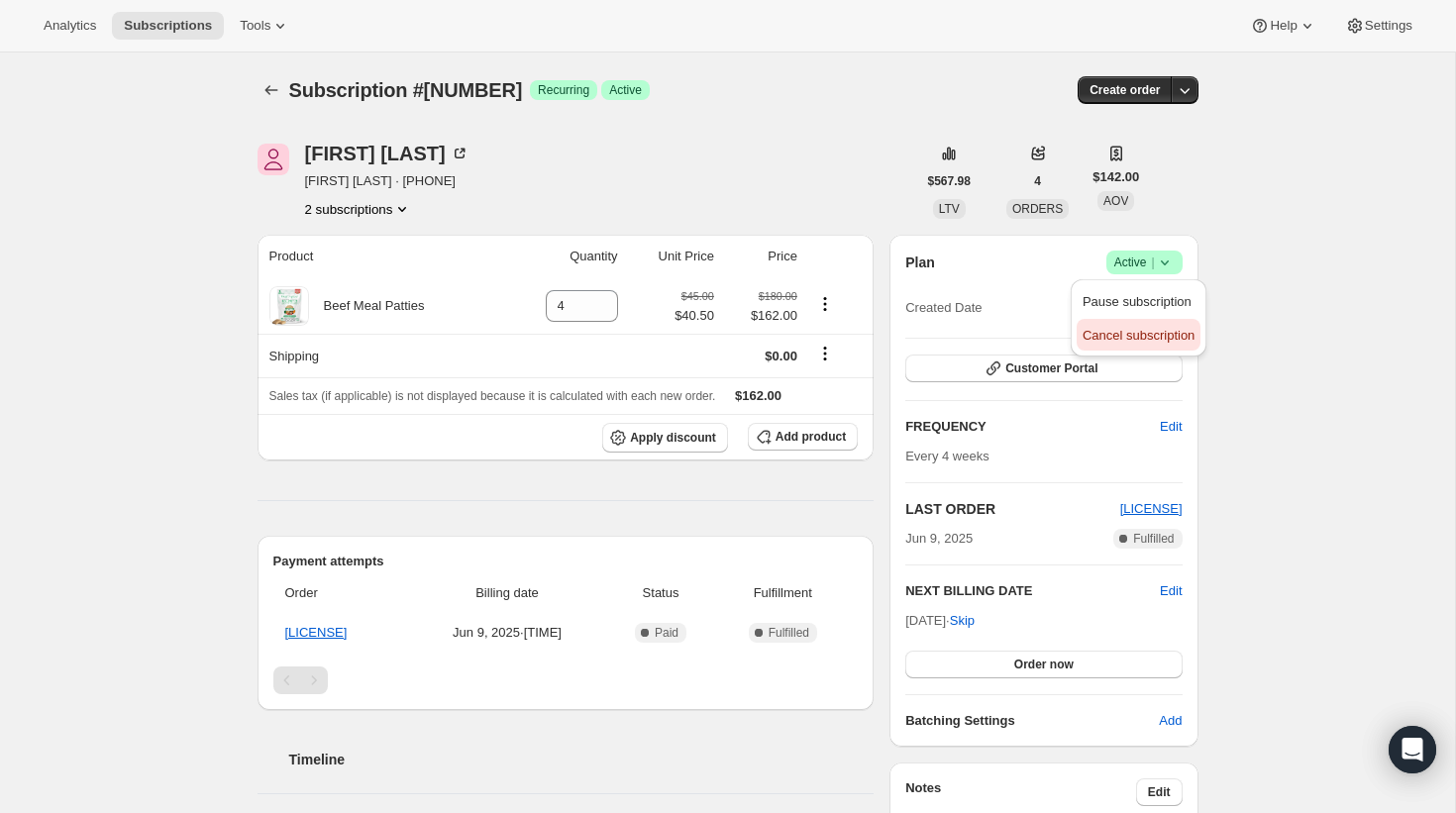 click on "Cancel subscription" at bounding box center [1138, 335] 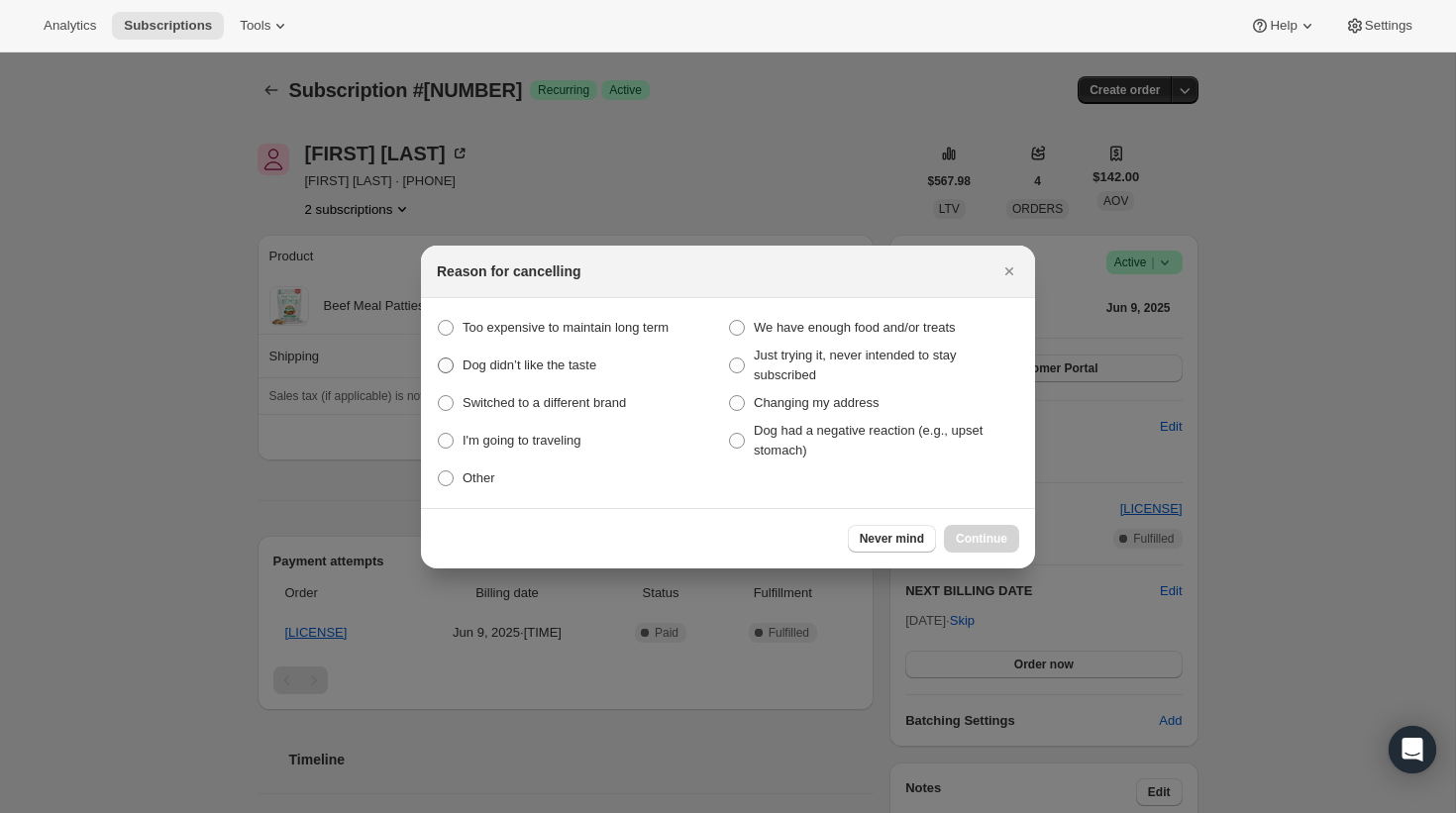 click on "Dog didn’t like the taste" at bounding box center (529, 364) 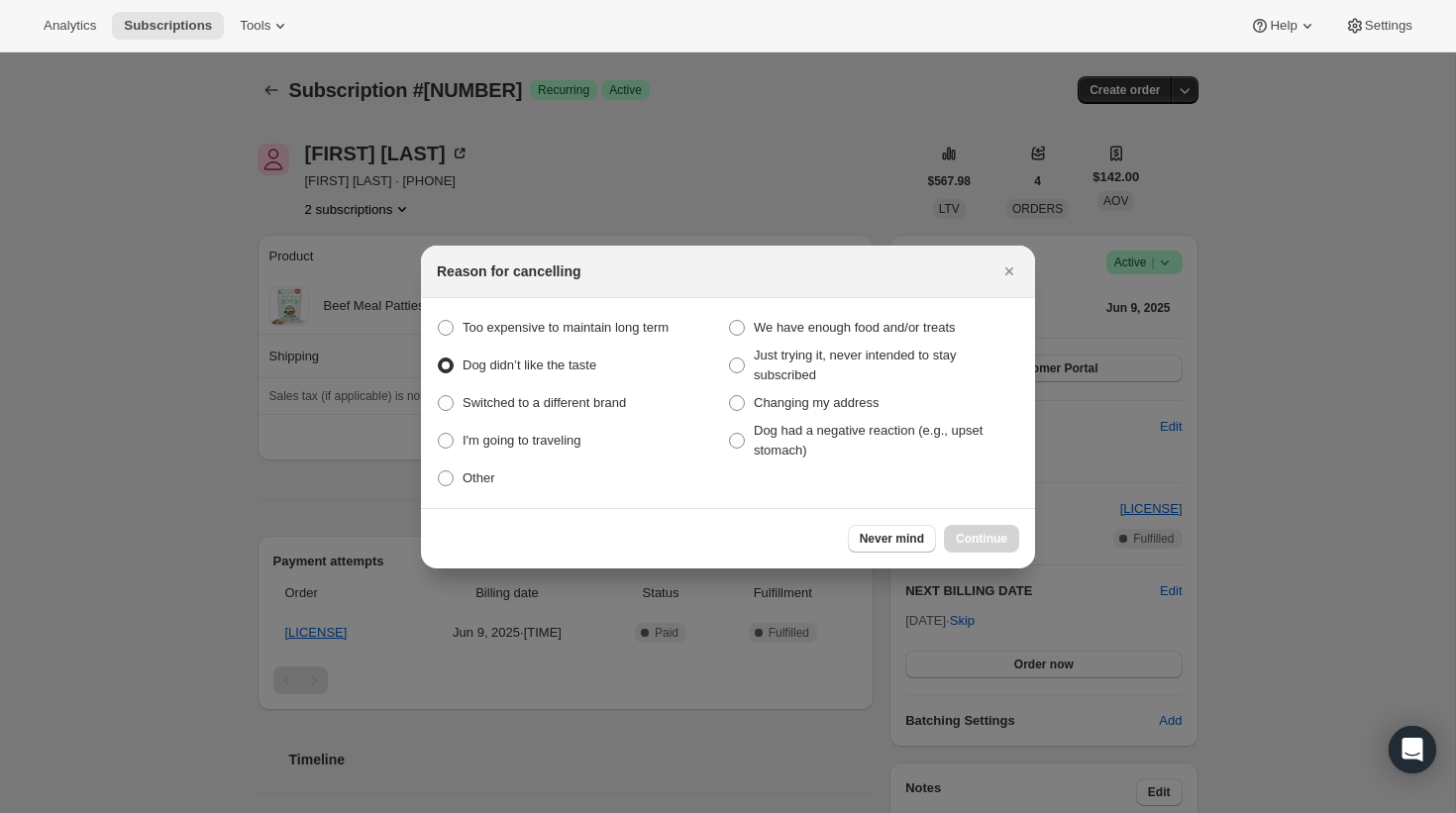 radio on "true" 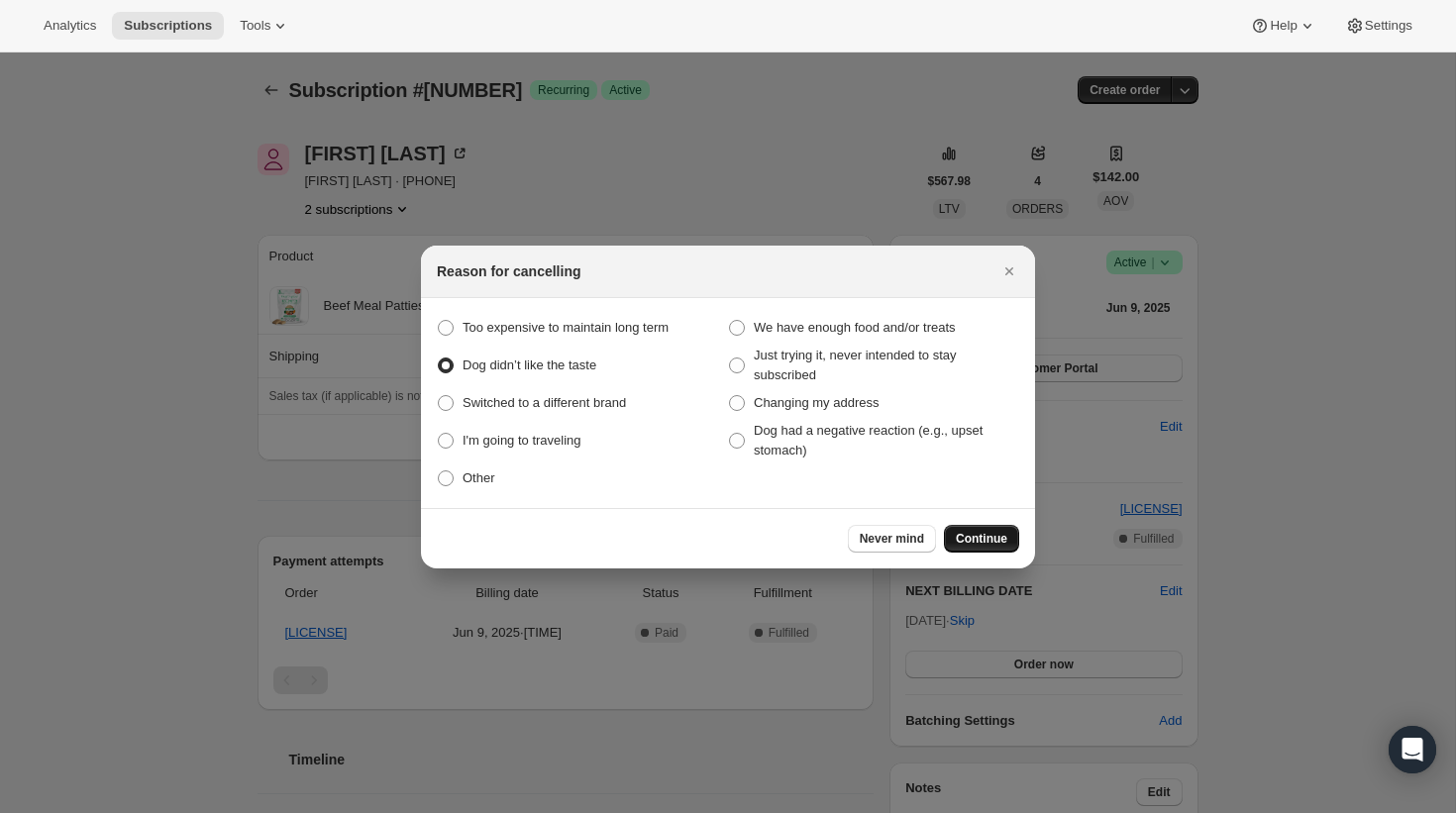 click on "Continue" at bounding box center (982, 539) 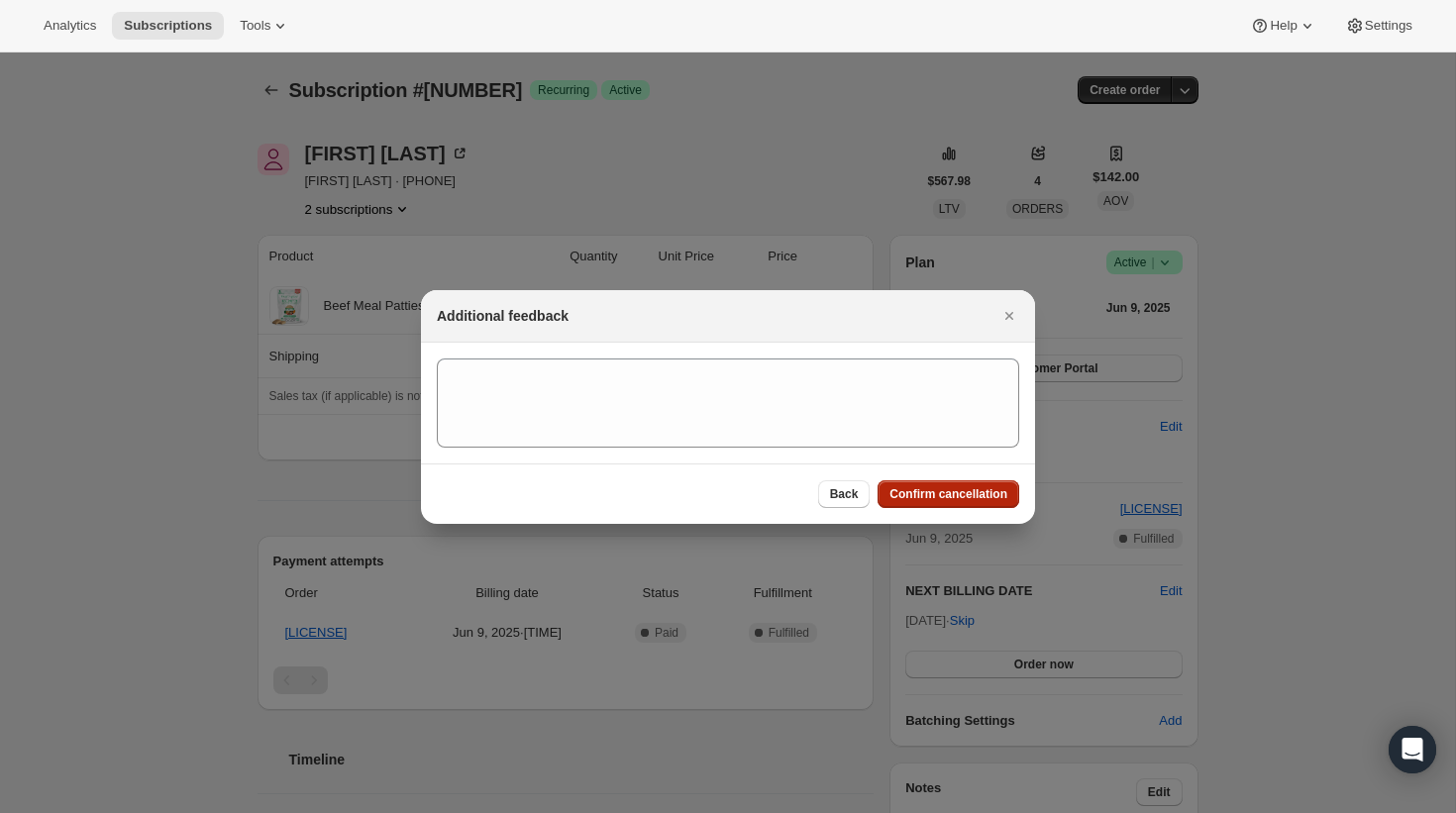 click on "Confirm cancellation" at bounding box center [948, 494] 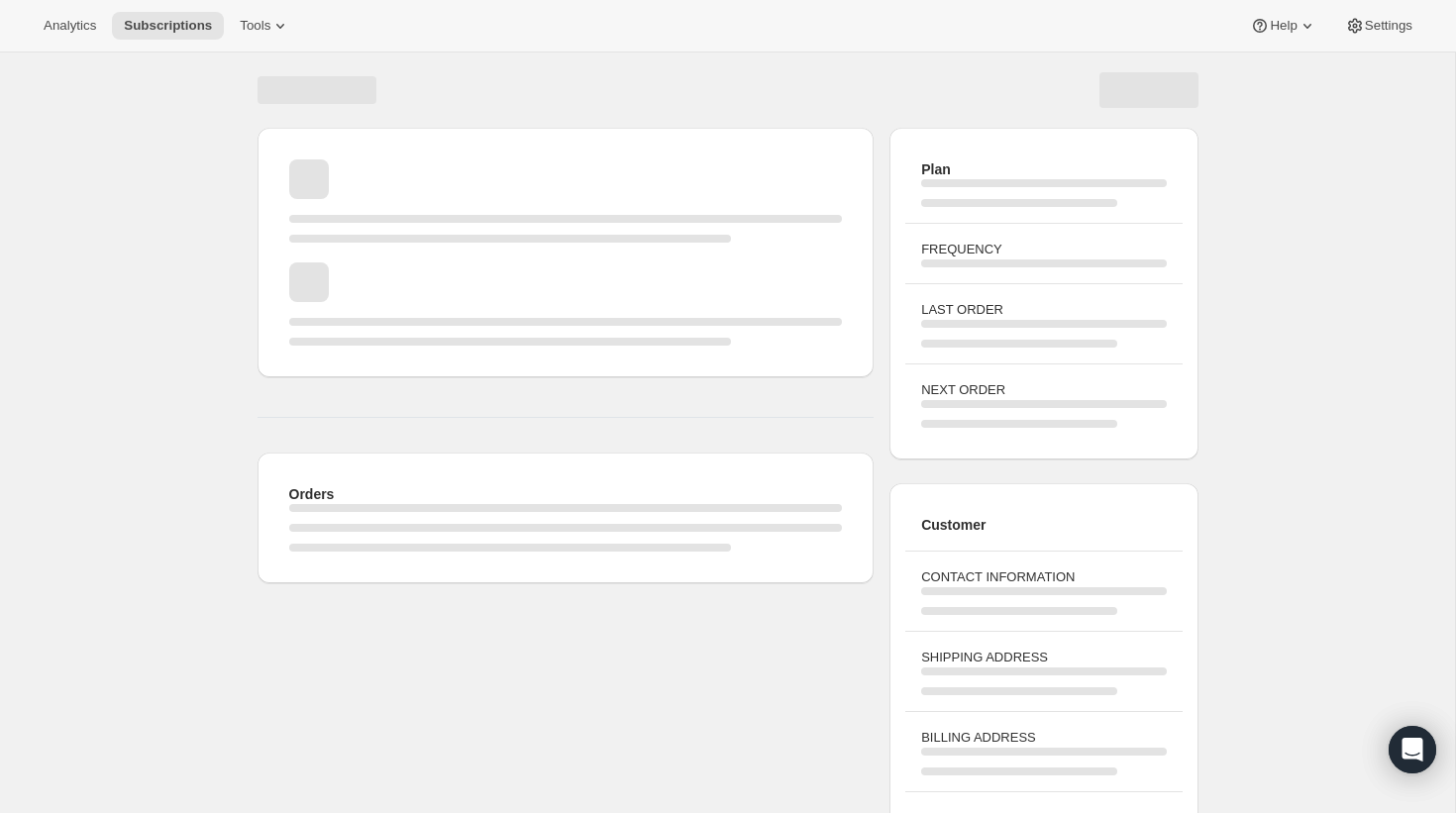 click at bounding box center (317, 90) 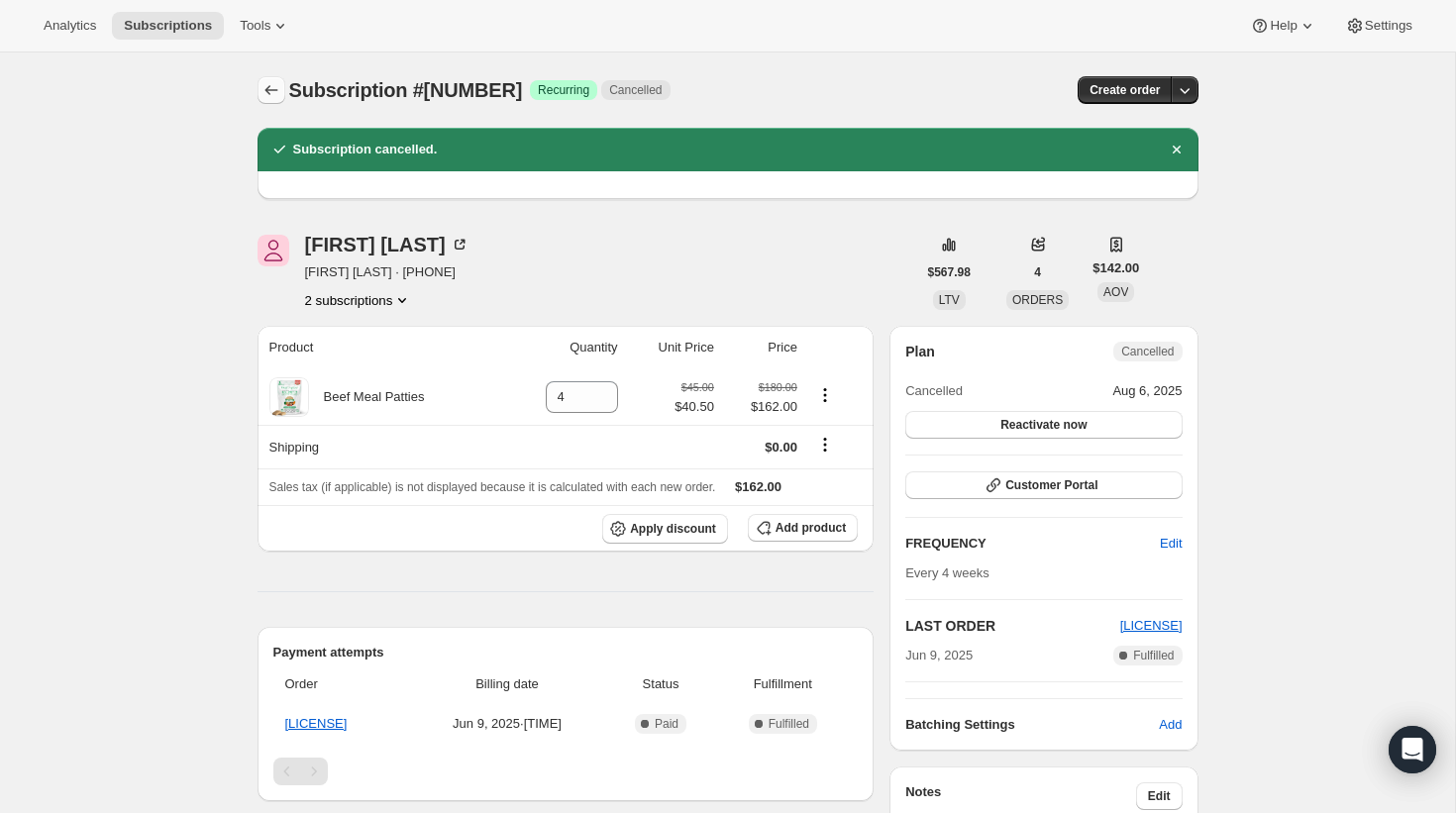 click 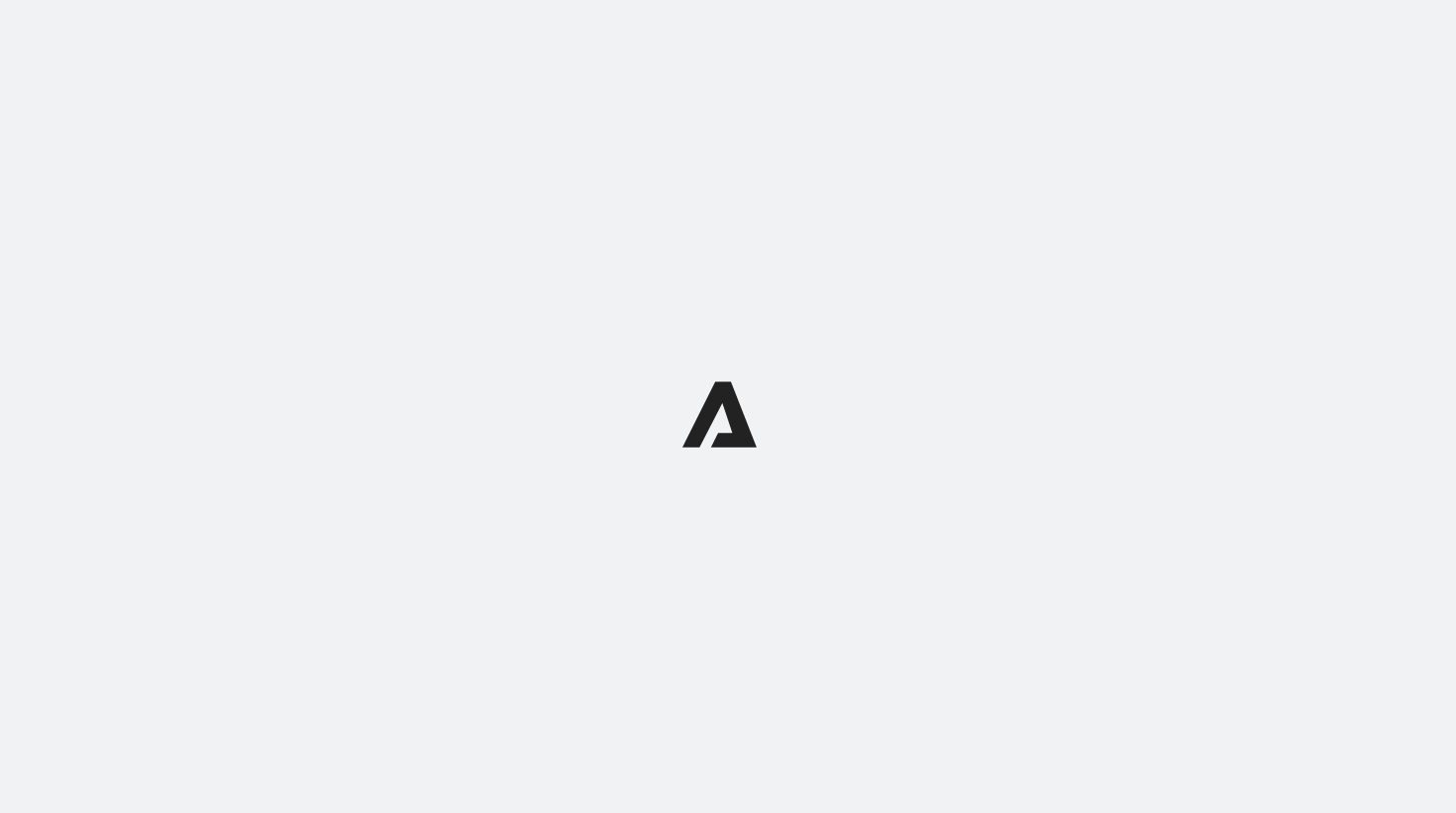 scroll, scrollTop: 0, scrollLeft: 0, axis: both 